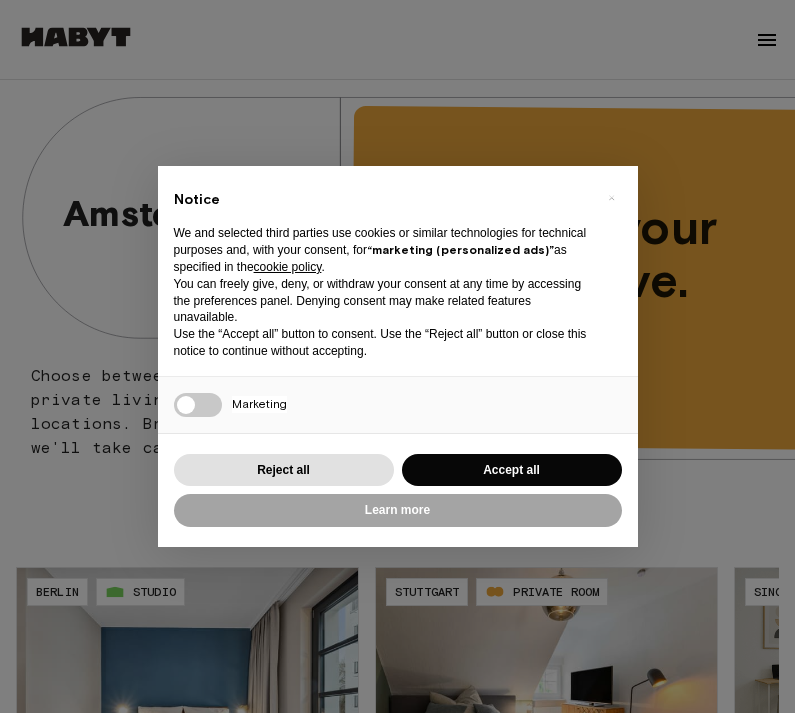 scroll, scrollTop: 0, scrollLeft: 0, axis: both 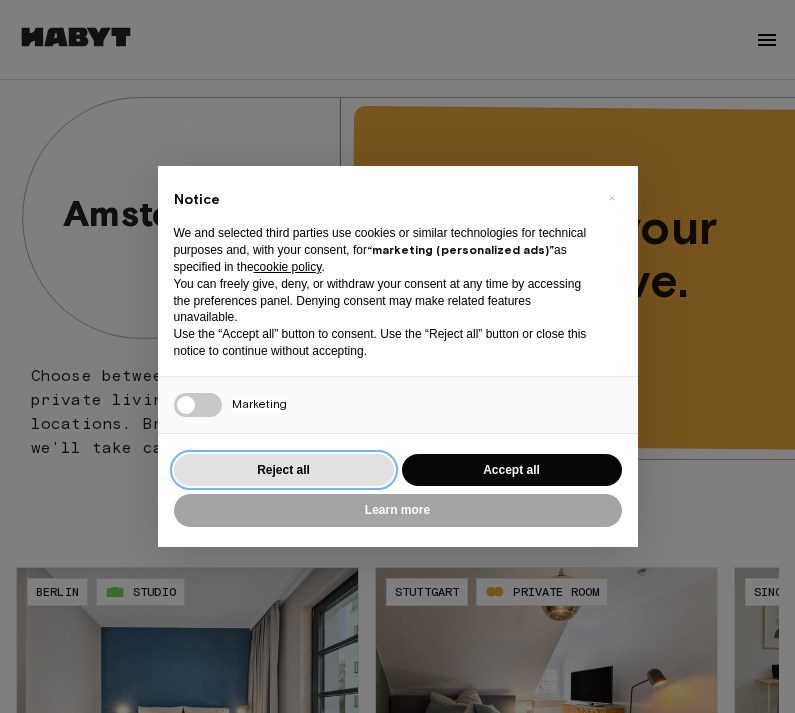 click on "Reject all" at bounding box center [284, 470] 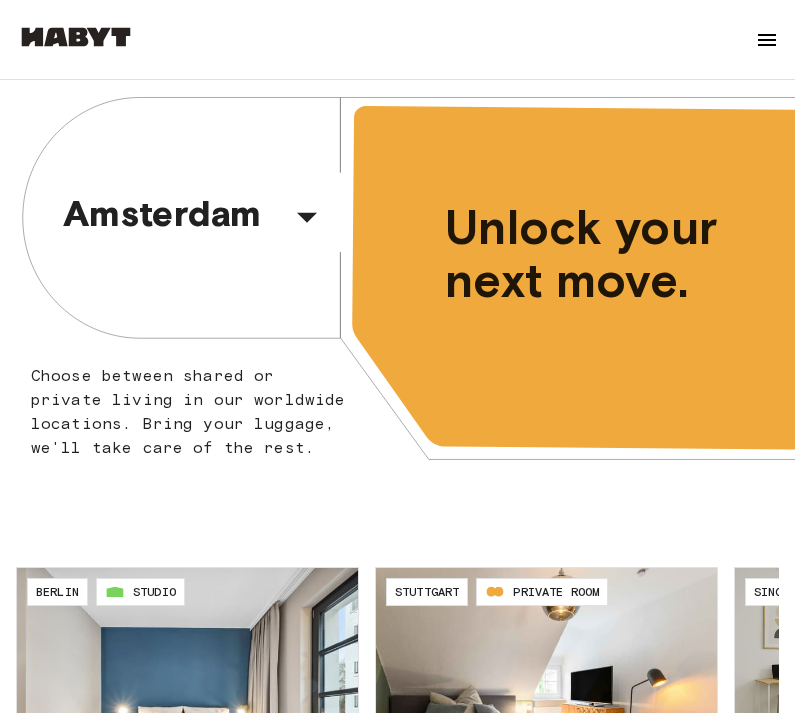 scroll, scrollTop: 0, scrollLeft: 0, axis: both 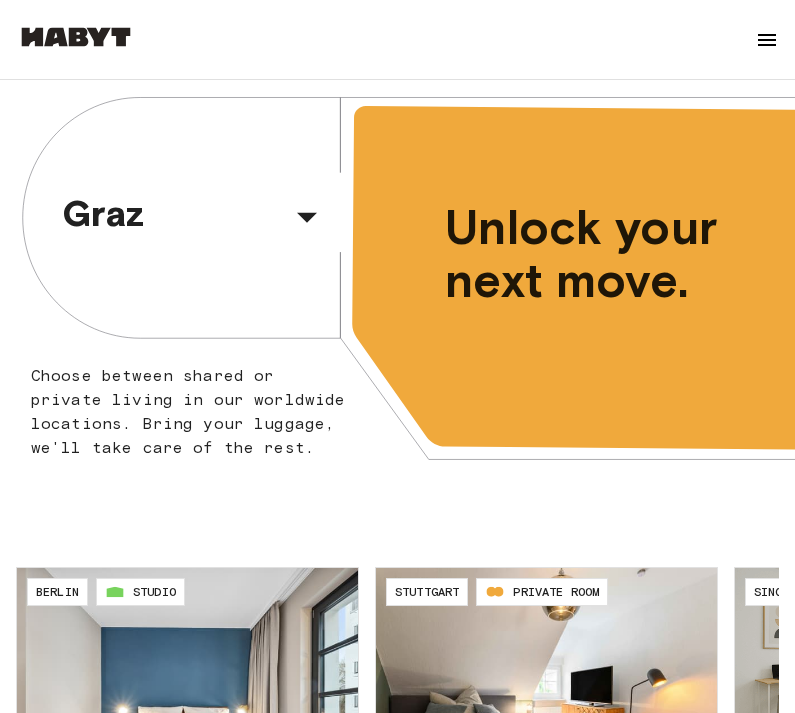 click 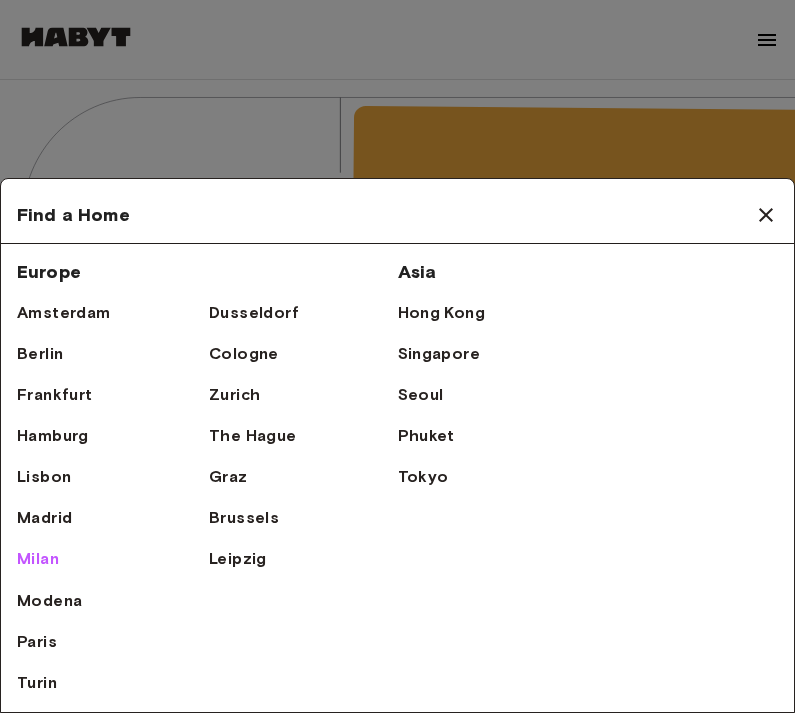 click on "Milan" at bounding box center [38, 559] 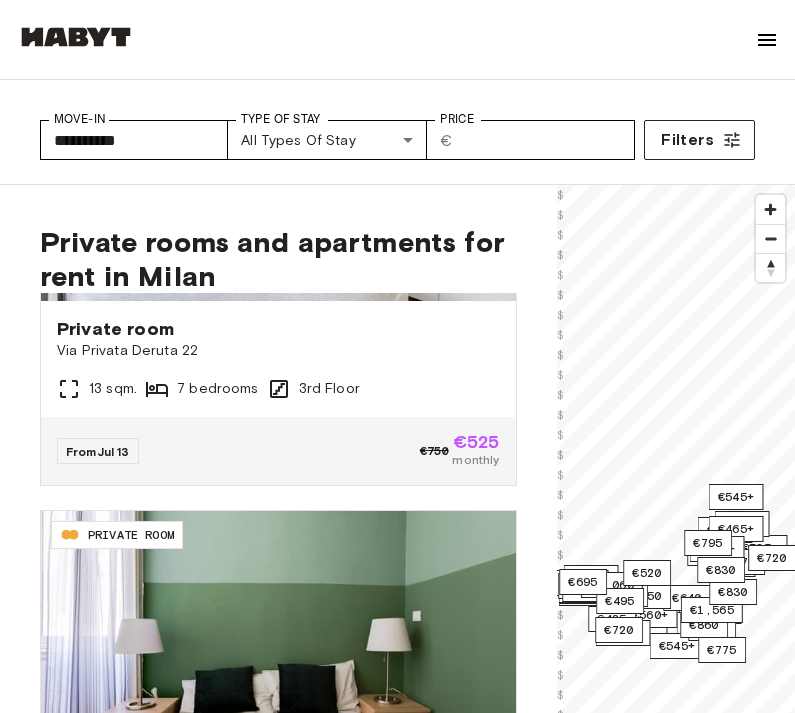 scroll, scrollTop: 234, scrollLeft: 0, axis: vertical 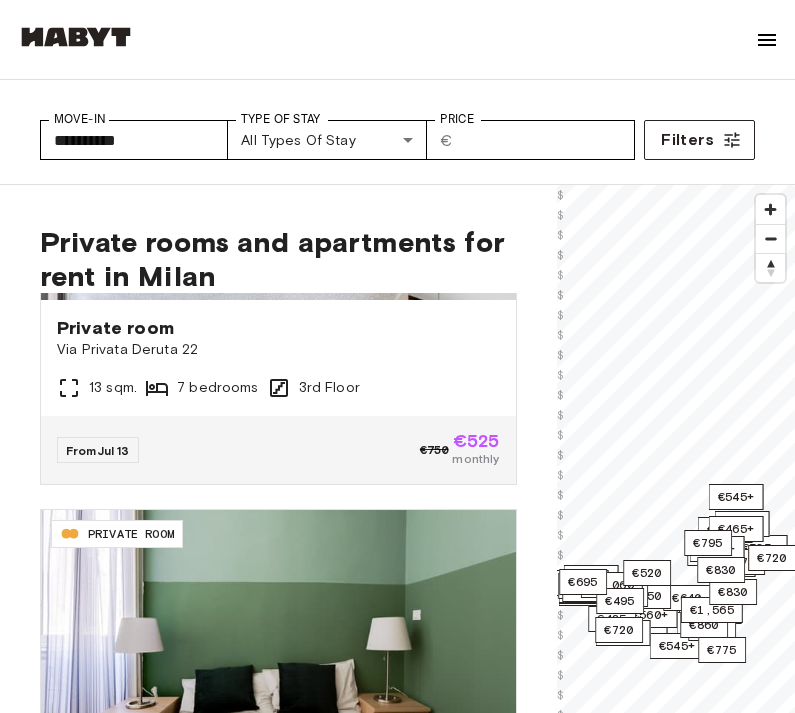 click on "**********" at bounding box center [397, 2866] 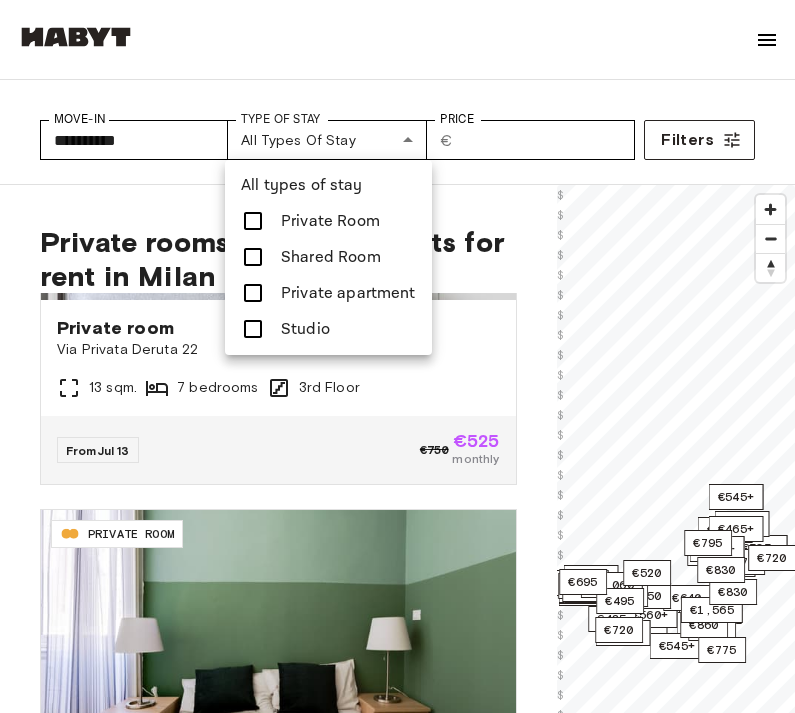 click at bounding box center (397, 356) 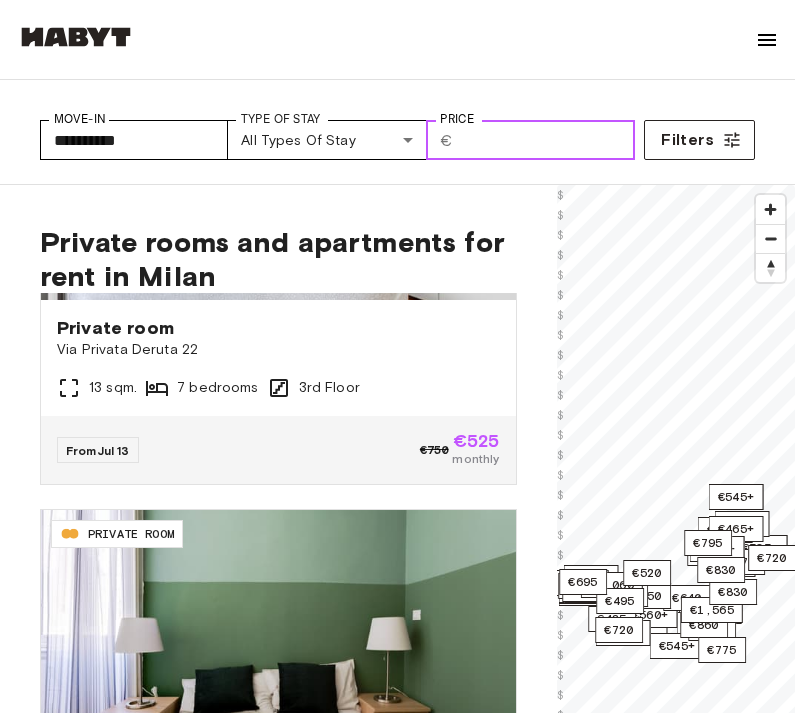 click on "Price" at bounding box center [548, 140] 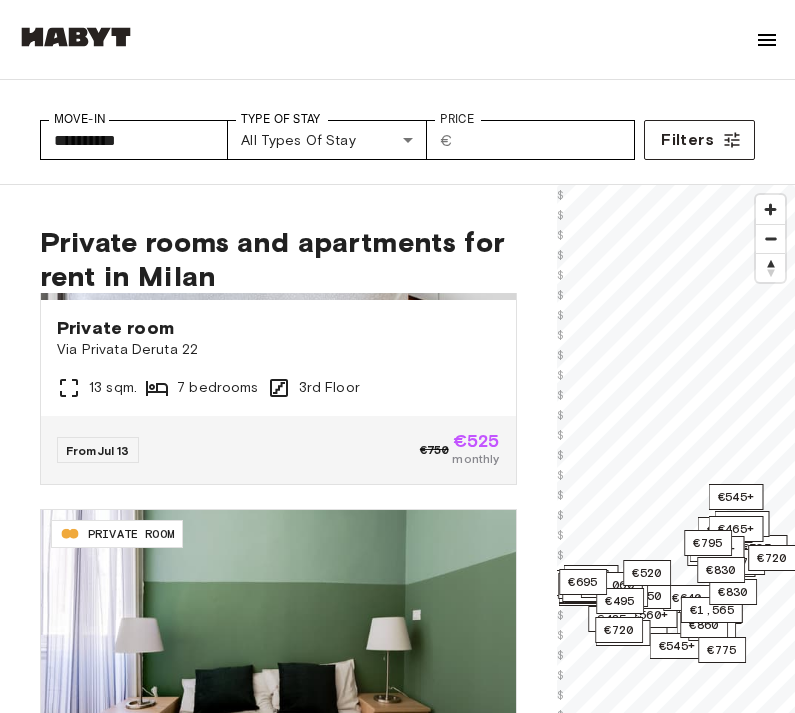 click on "About Habyt For Business For Landlords Blog Get in Touch Log in" at bounding box center (397, 40) 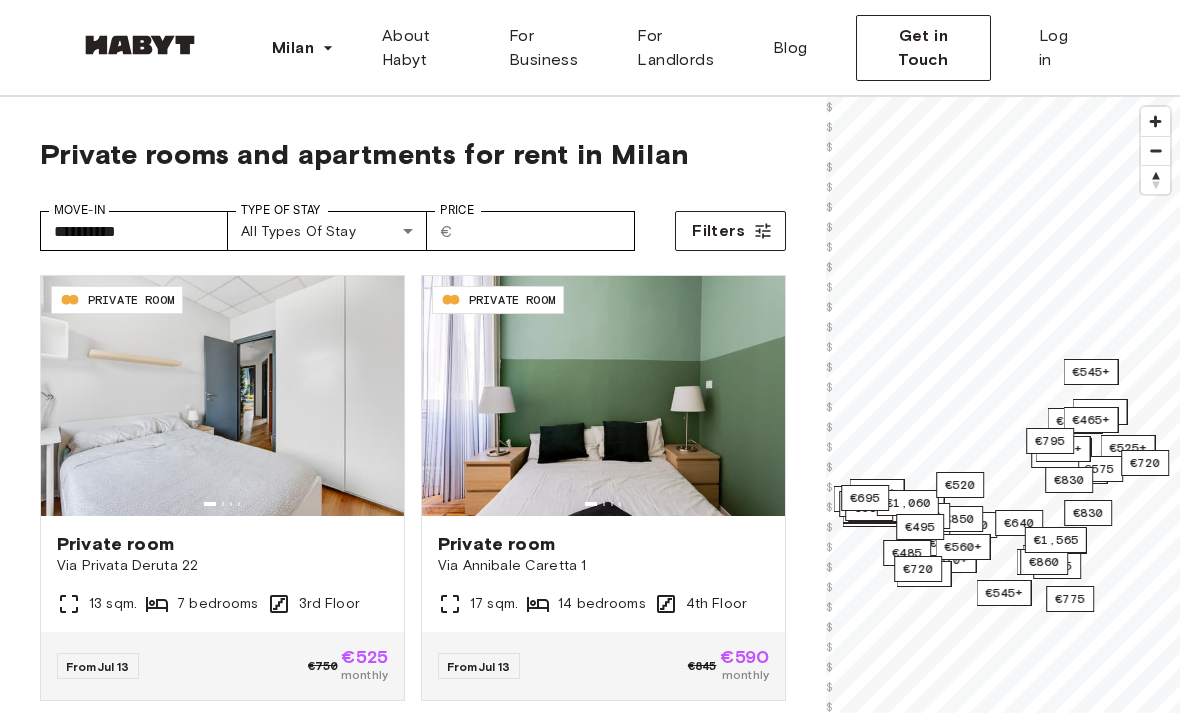 scroll, scrollTop: 0, scrollLeft: 0, axis: both 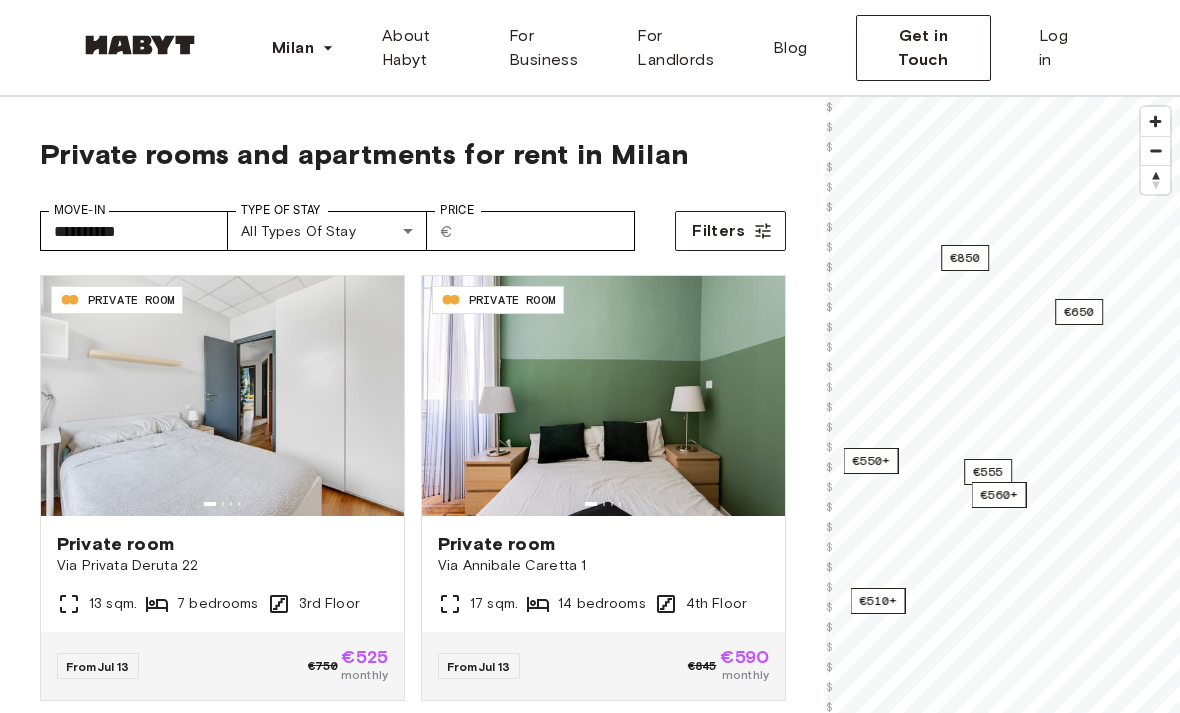 click on "€850" at bounding box center (965, 258) 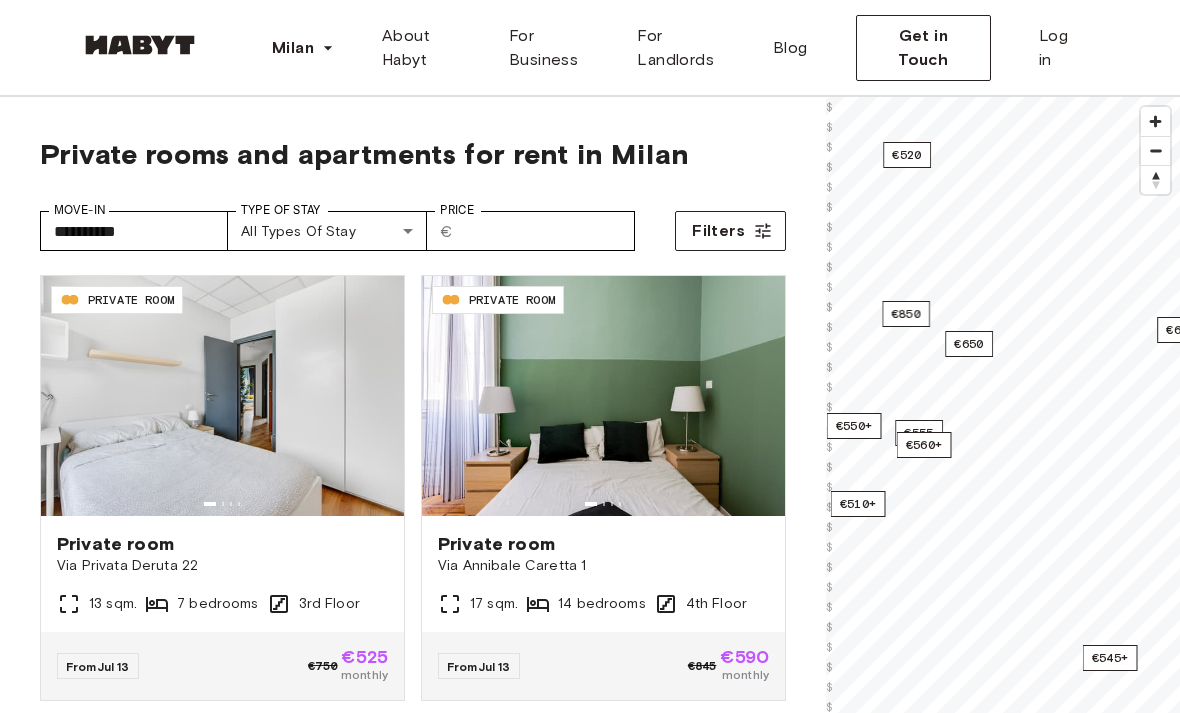 click on "€650" at bounding box center (969, 344) 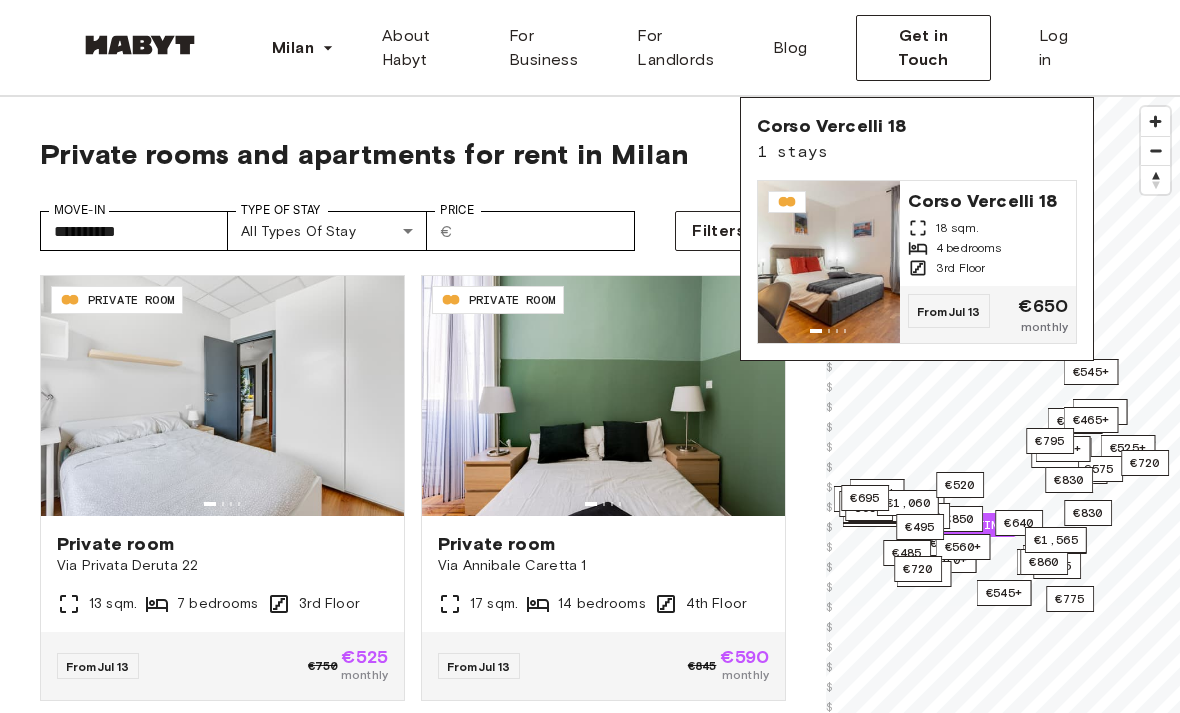 click on "Corso Vercelli 18 18 sqm. 4 bedrooms 3rd Floor" at bounding box center [988, 233] 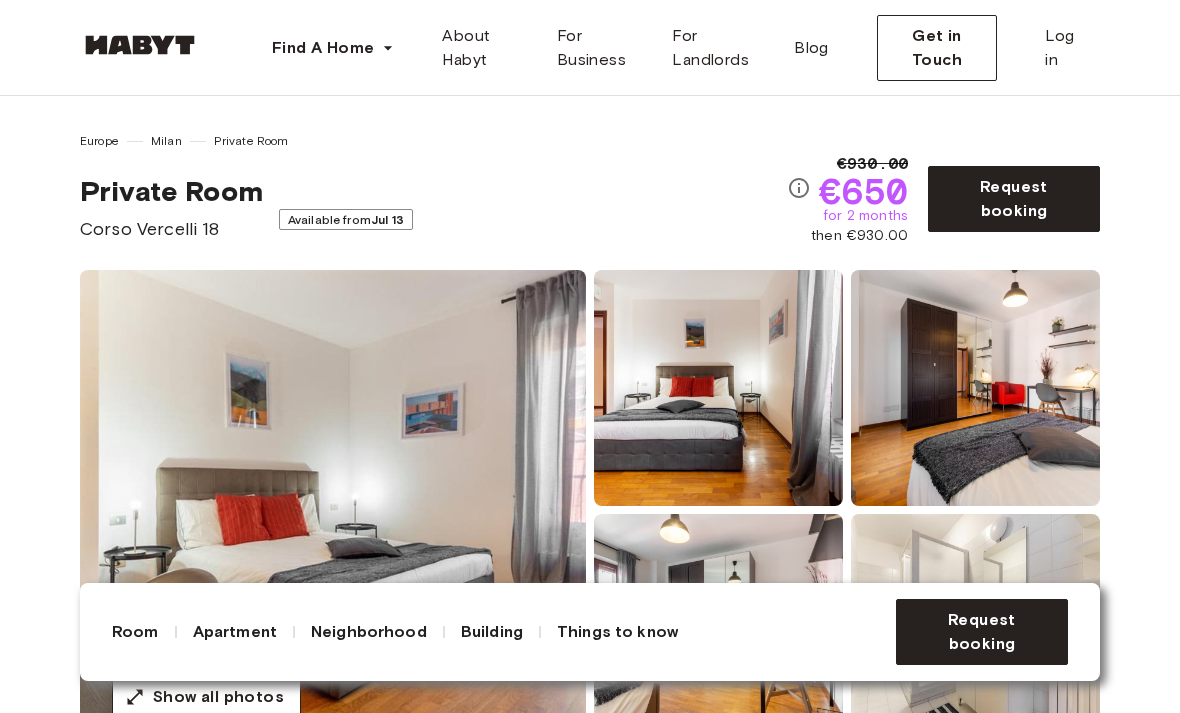 scroll, scrollTop: 0, scrollLeft: 0, axis: both 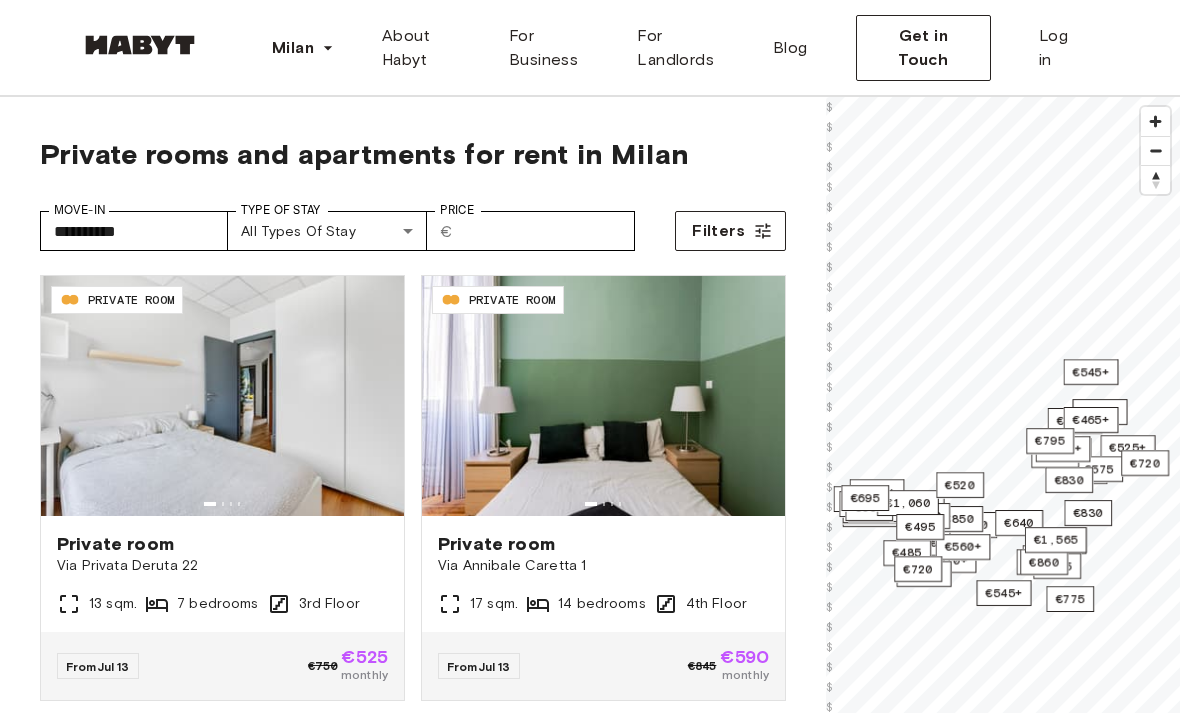 click on "**********" at bounding box center (590, 2467) 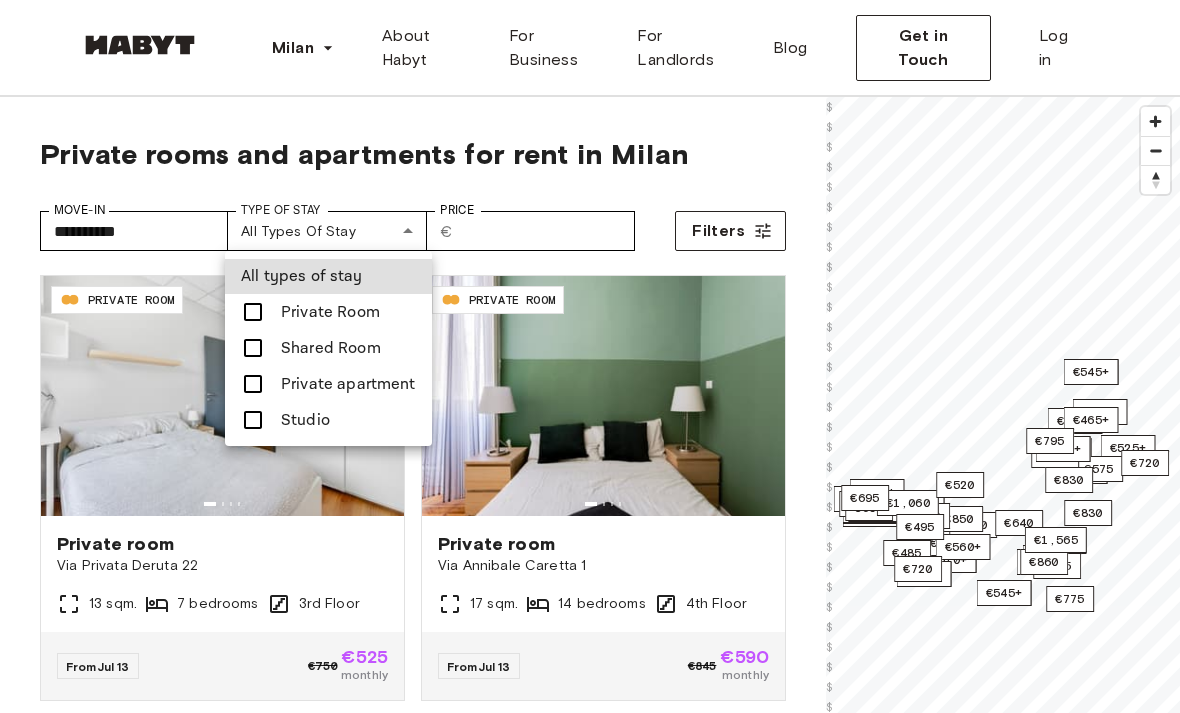 click at bounding box center [590, 356] 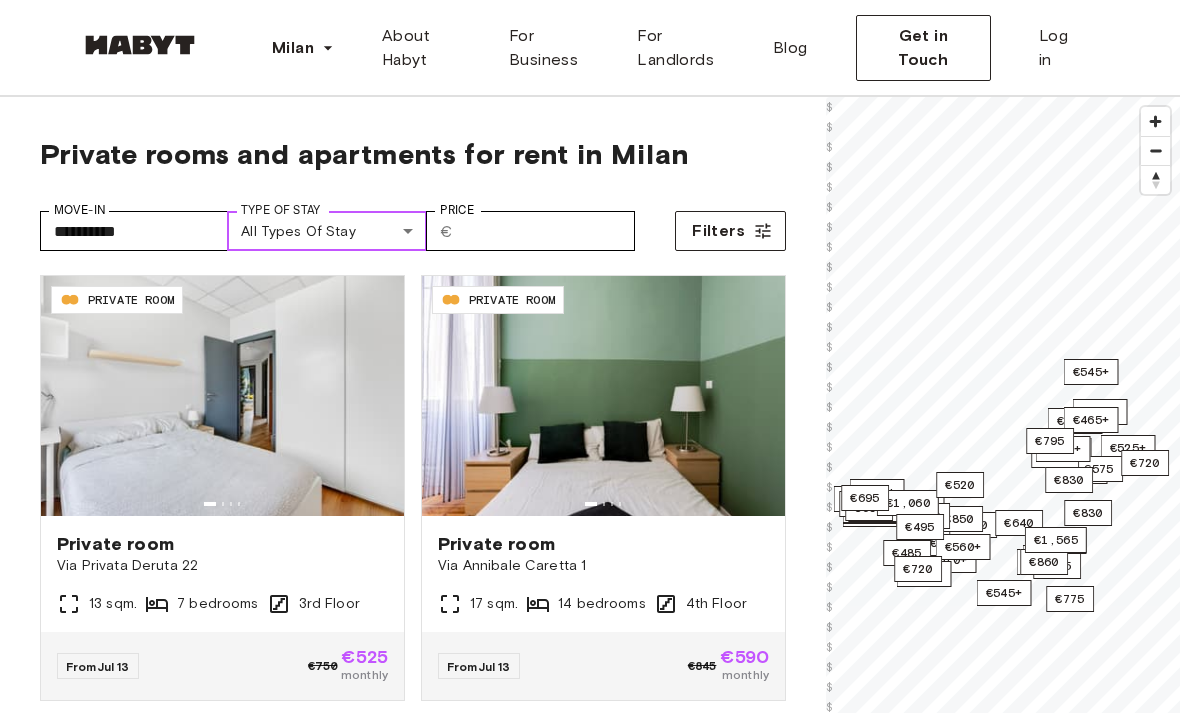scroll, scrollTop: 0, scrollLeft: 0, axis: both 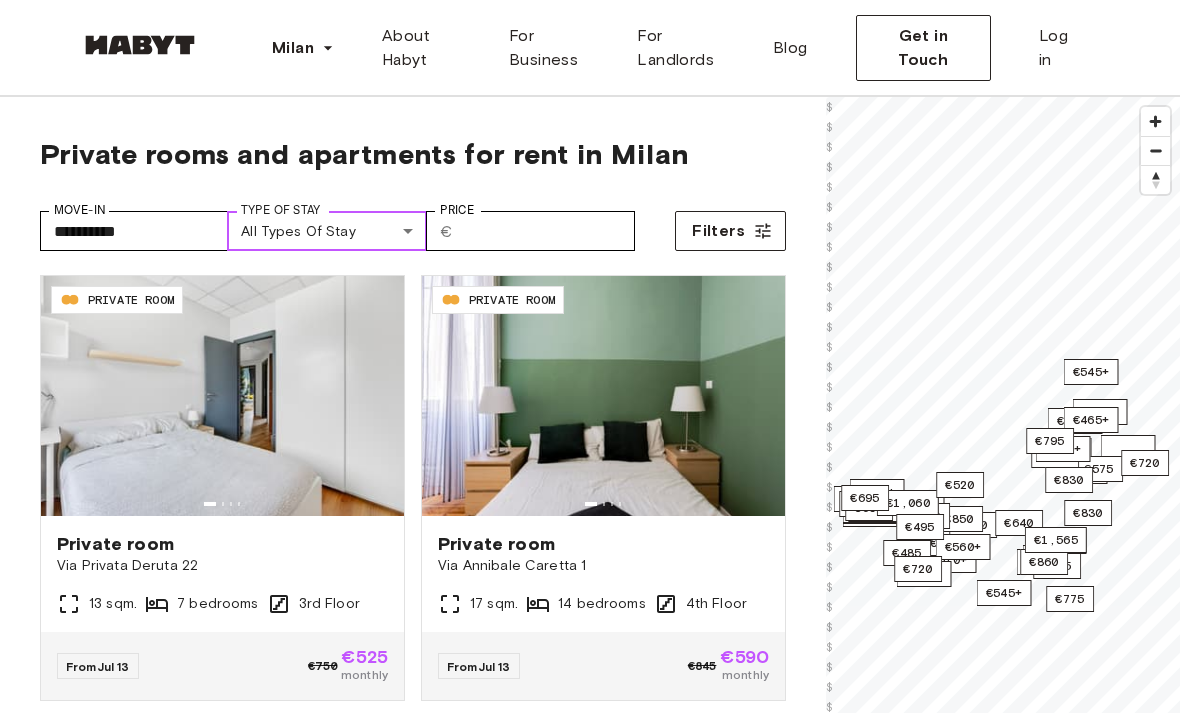 click at bounding box center (222, 396) 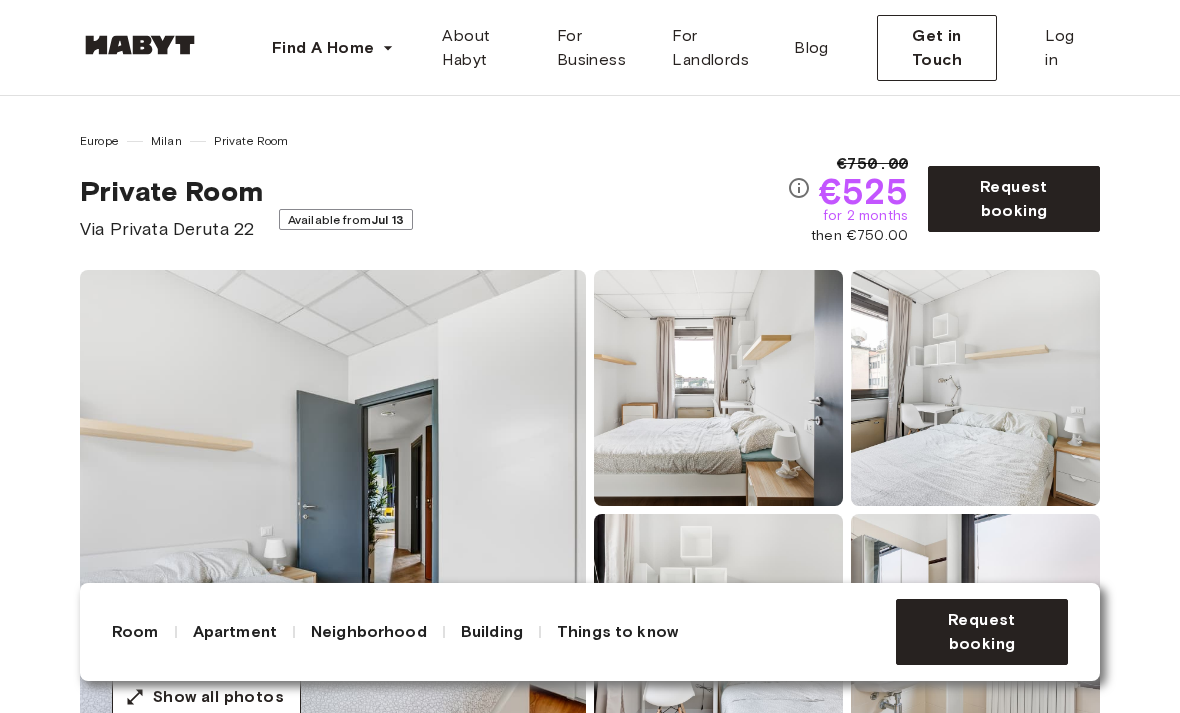 scroll, scrollTop: 0, scrollLeft: 0, axis: both 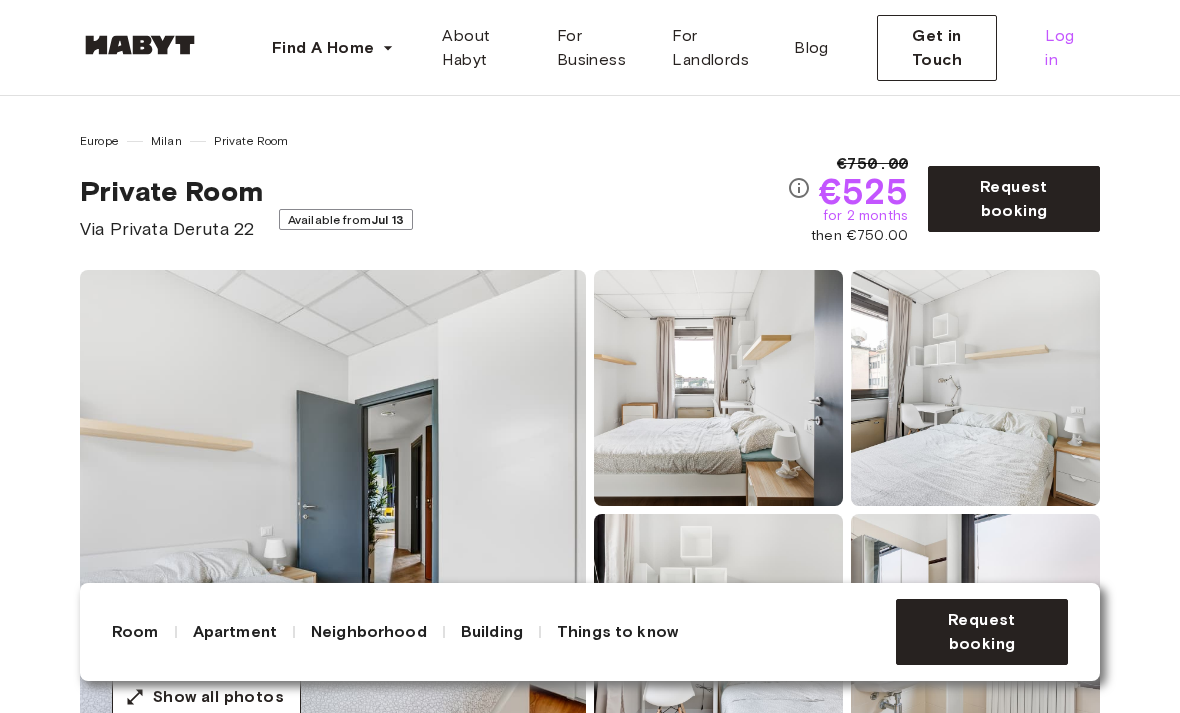 click on "Log in" at bounding box center [1064, 48] 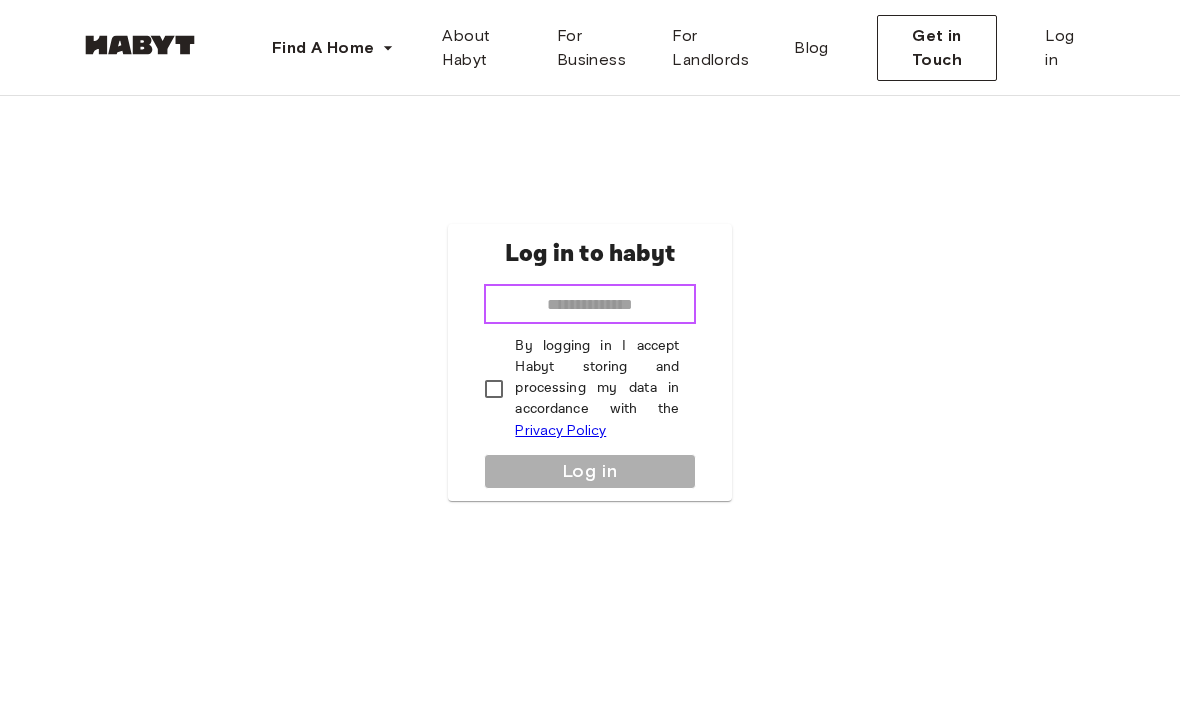 click at bounding box center [589, 304] 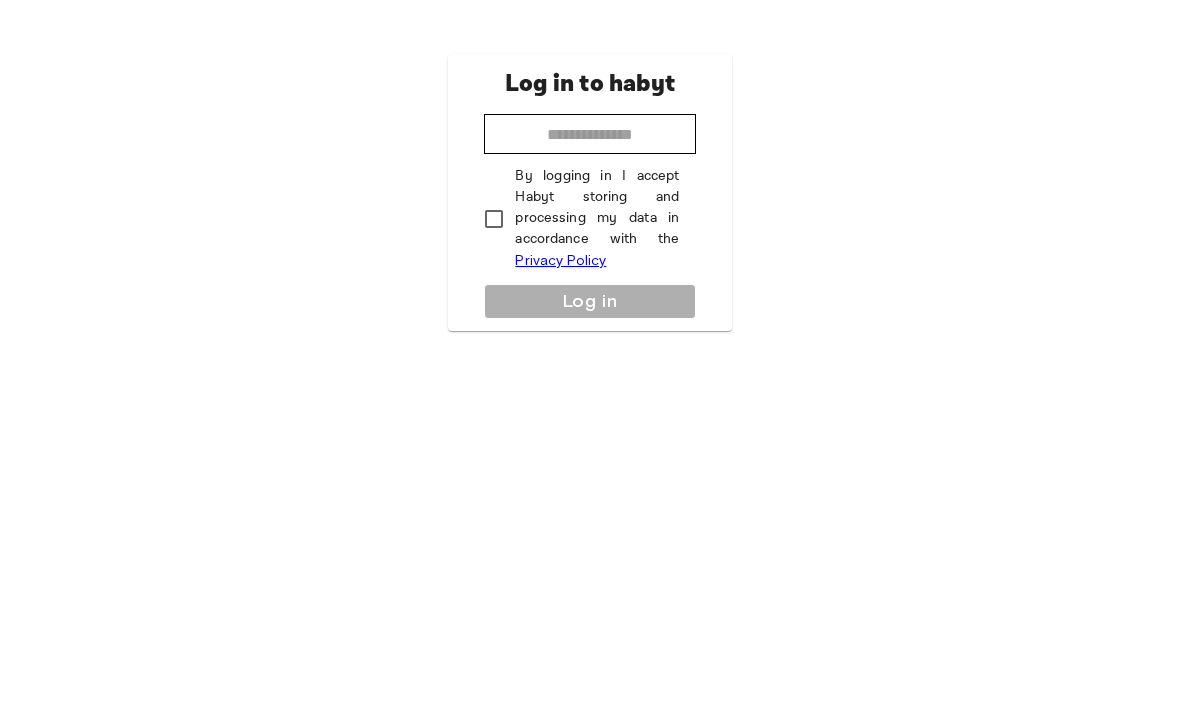 click on "Log in to habyt ​ By logging in I accept Habyt storing and processing my data in accordance with the   Privacy Policy Log in" at bounding box center (590, 363) 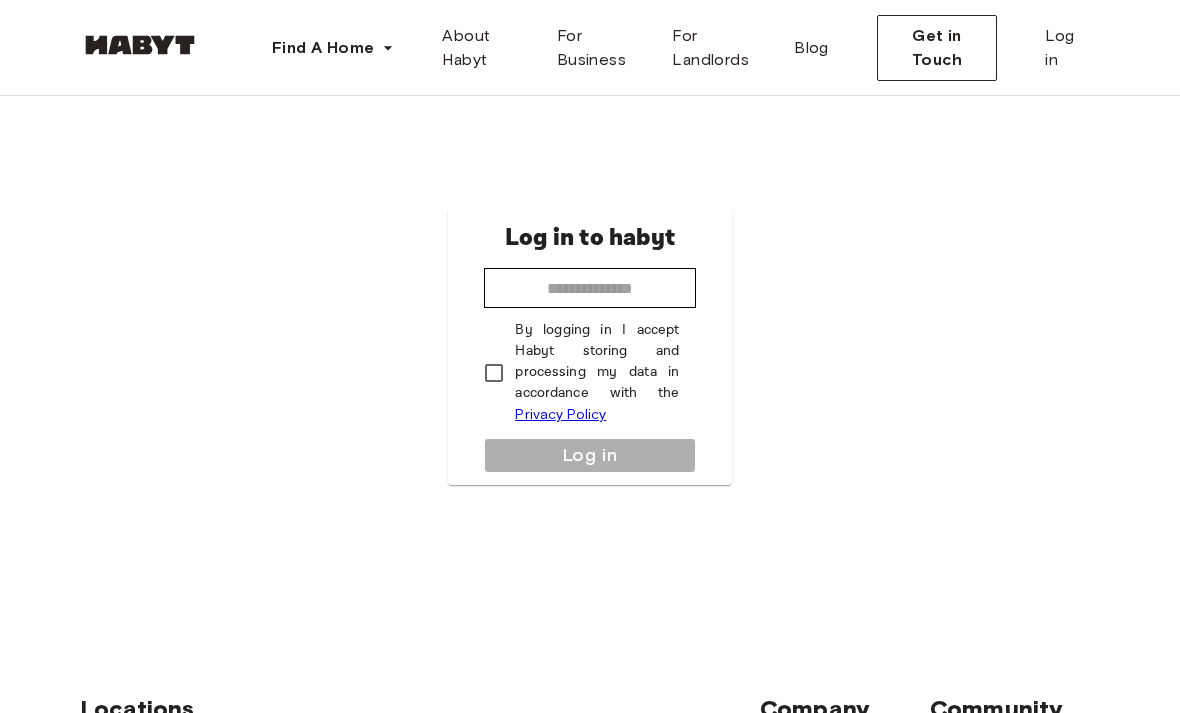 scroll, scrollTop: 0, scrollLeft: 0, axis: both 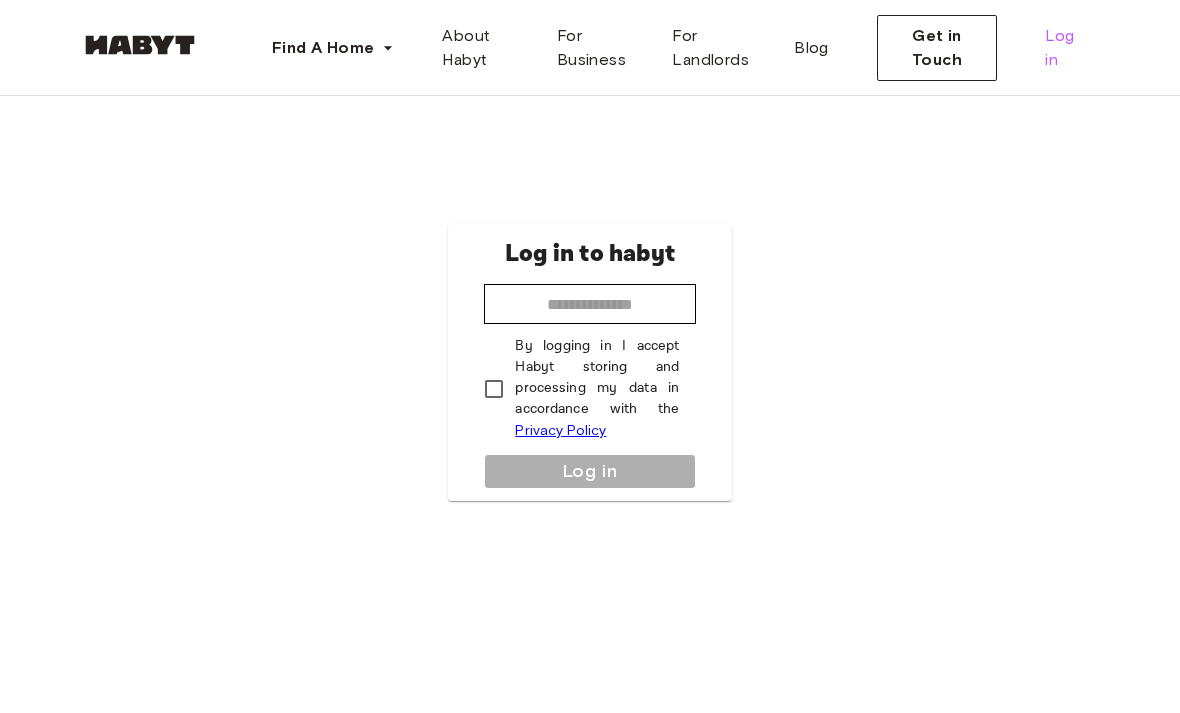 click on "Log in" at bounding box center (1064, 48) 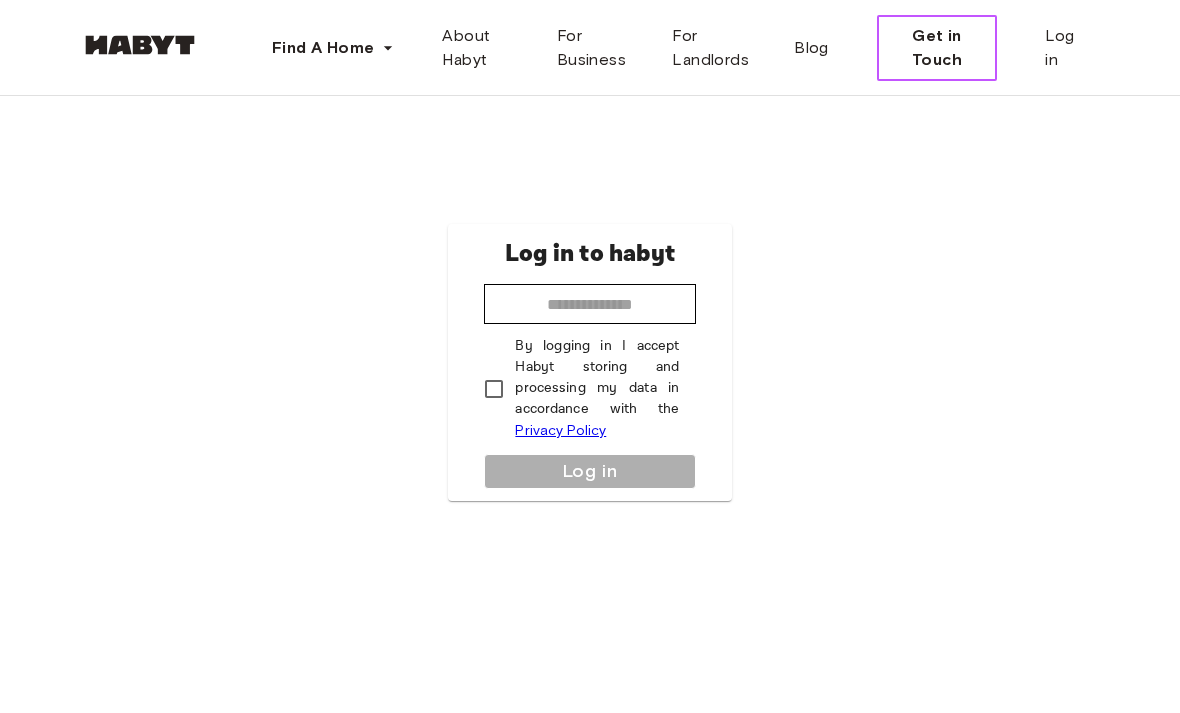 click on "Get in Touch" at bounding box center (937, 48) 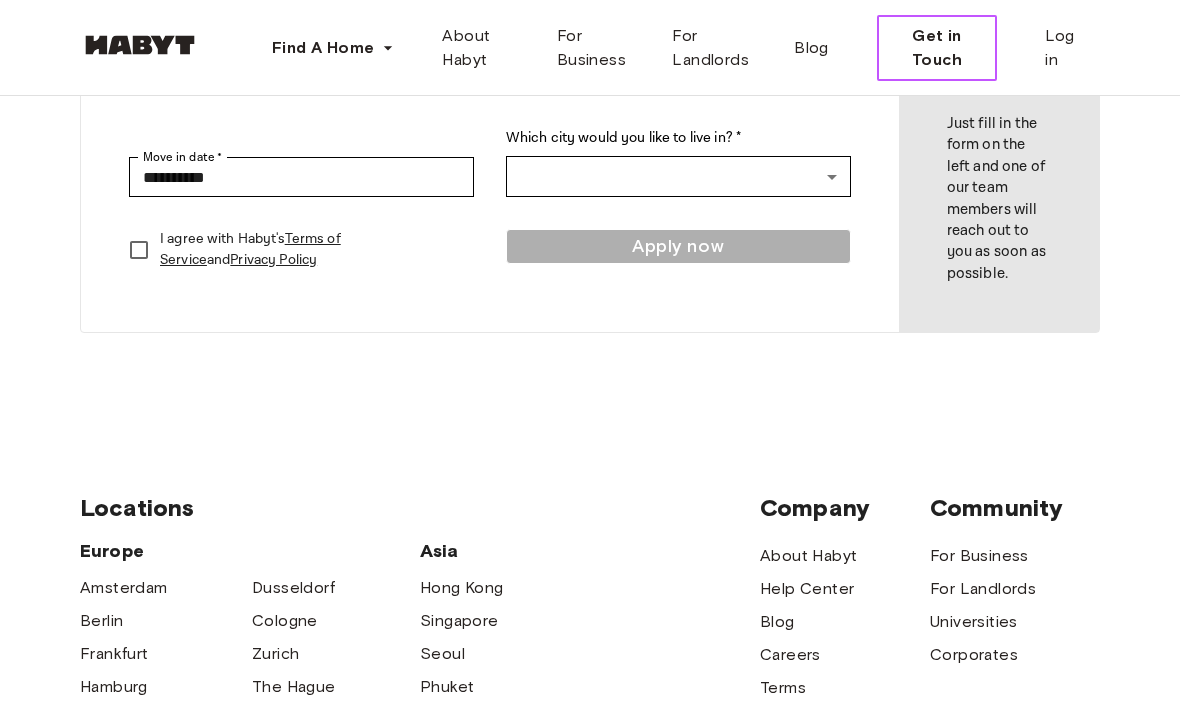 scroll, scrollTop: 0, scrollLeft: 0, axis: both 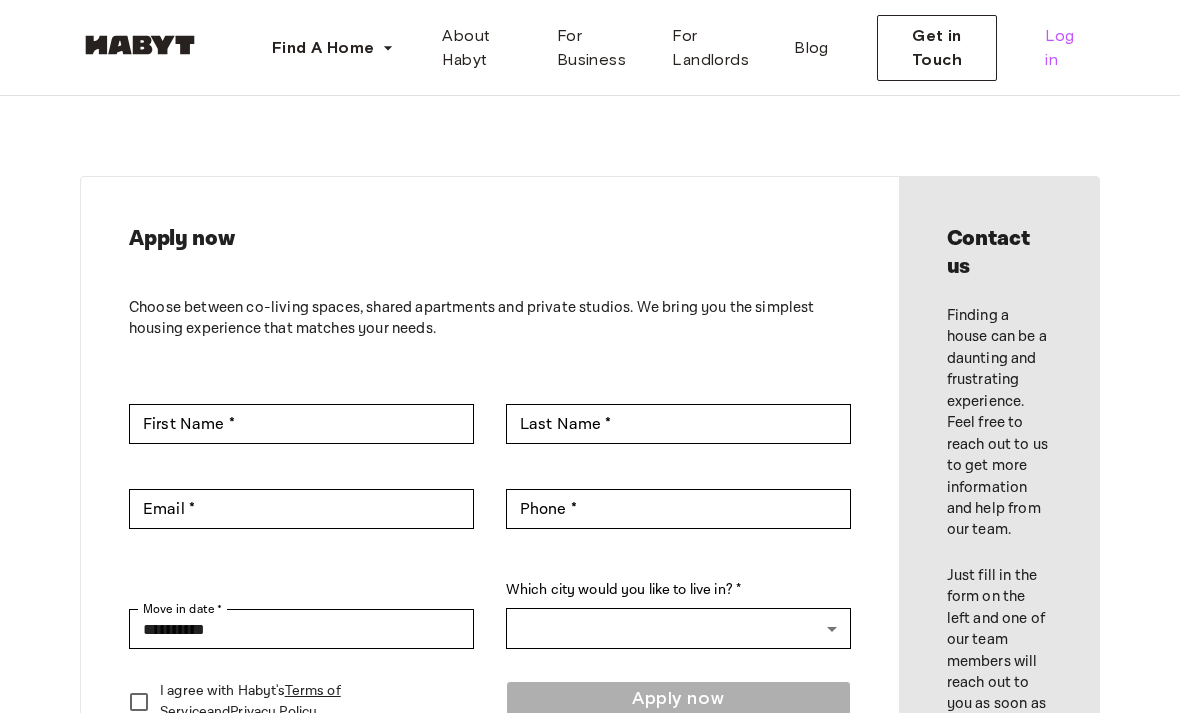 click on "Log in" at bounding box center [1064, 48] 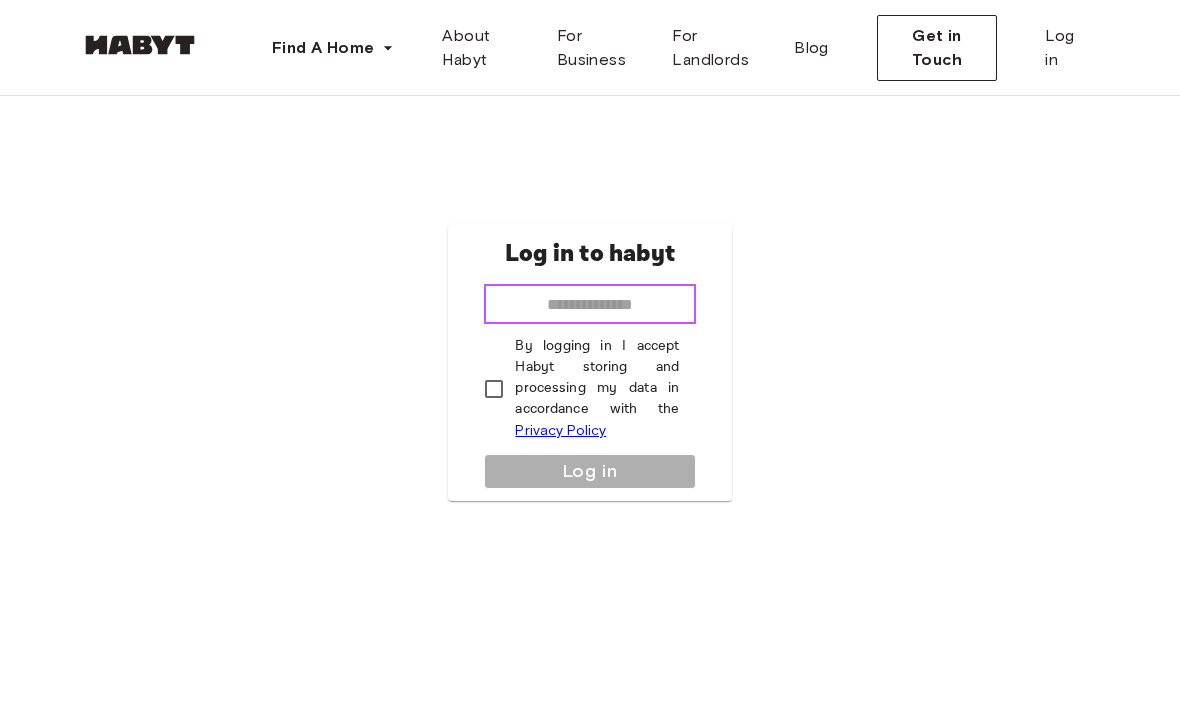 click at bounding box center [589, 304] 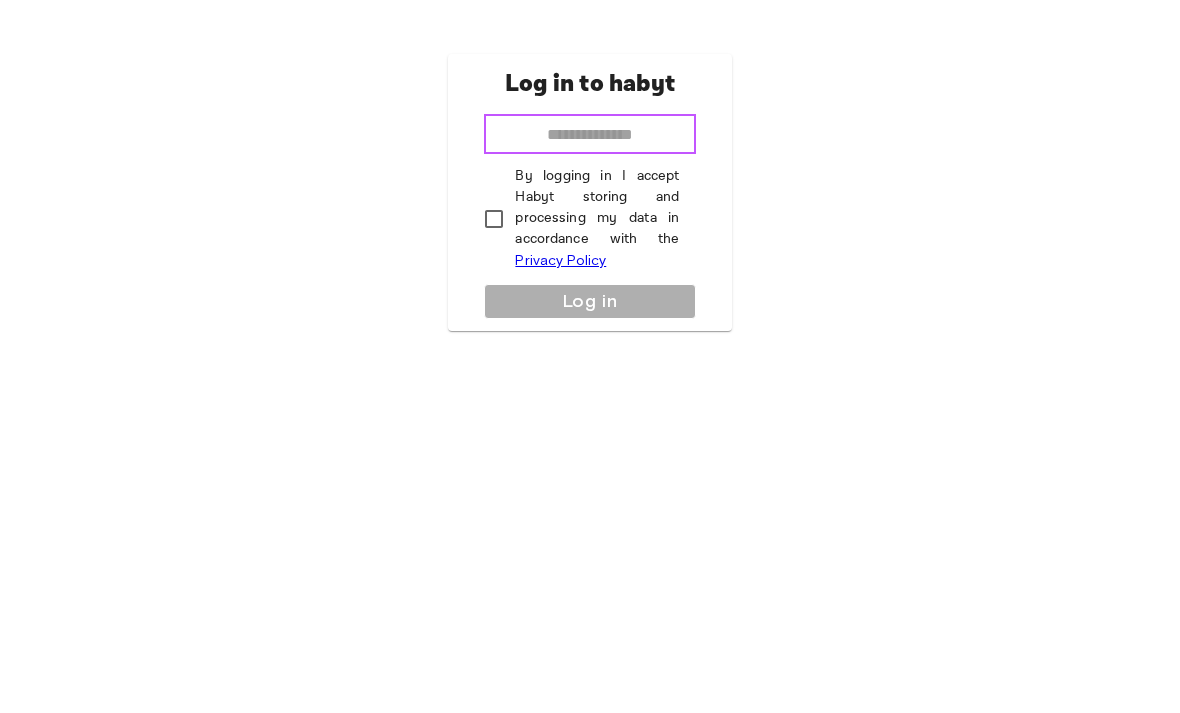 type on "**********" 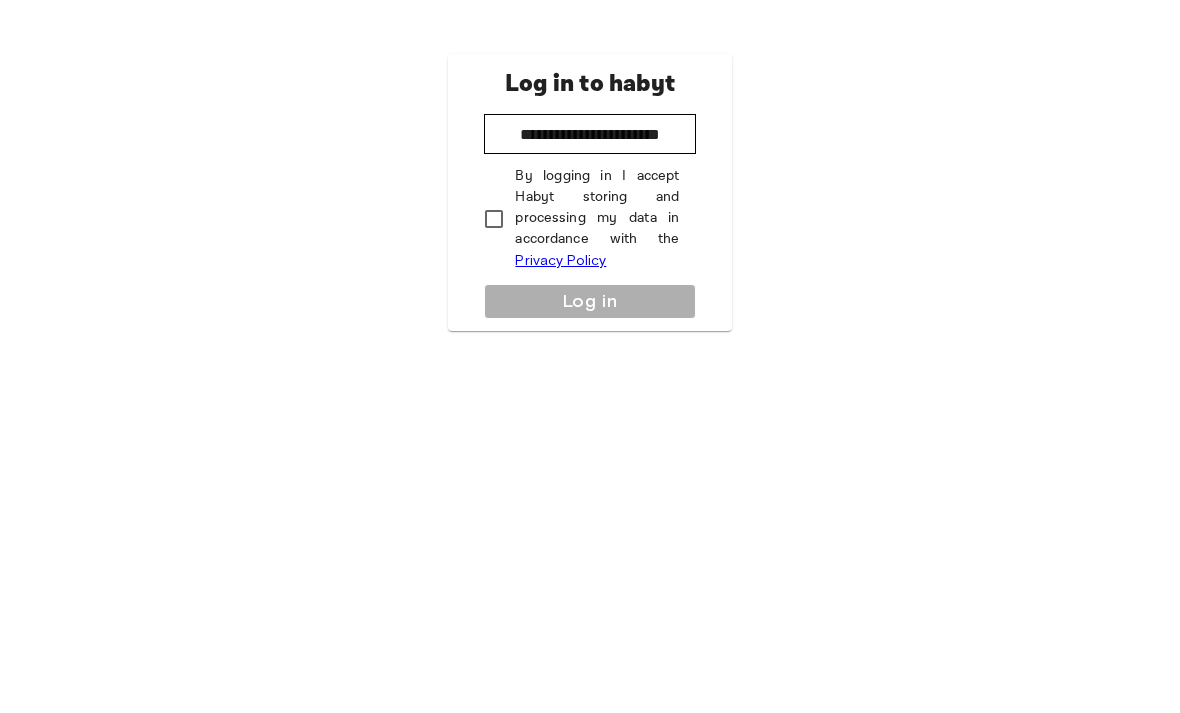 scroll, scrollTop: 170, scrollLeft: 0, axis: vertical 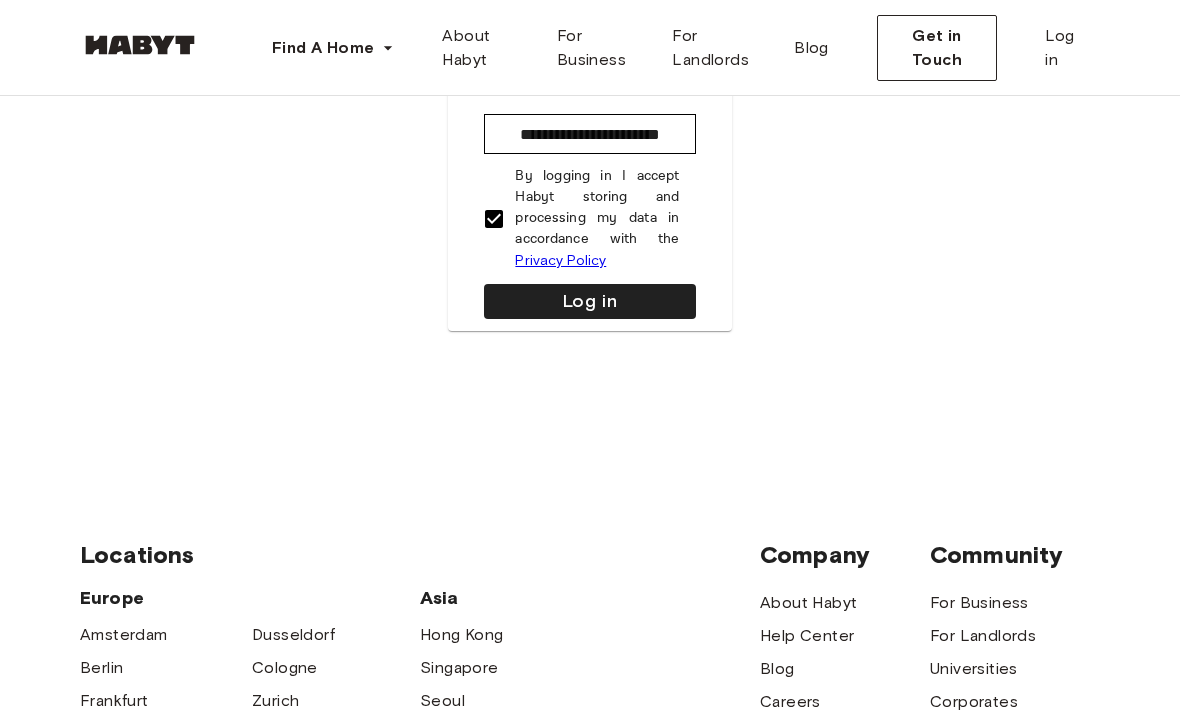 click on "Log in" at bounding box center [589, 301] 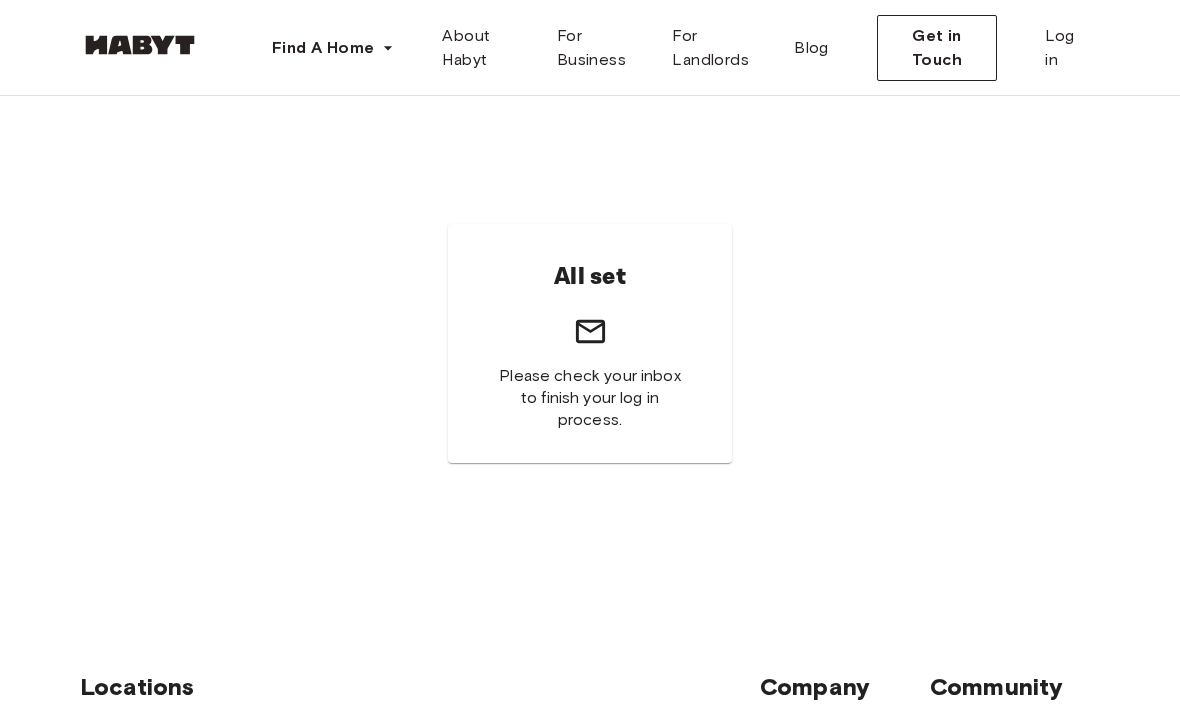 scroll, scrollTop: 0, scrollLeft: 0, axis: both 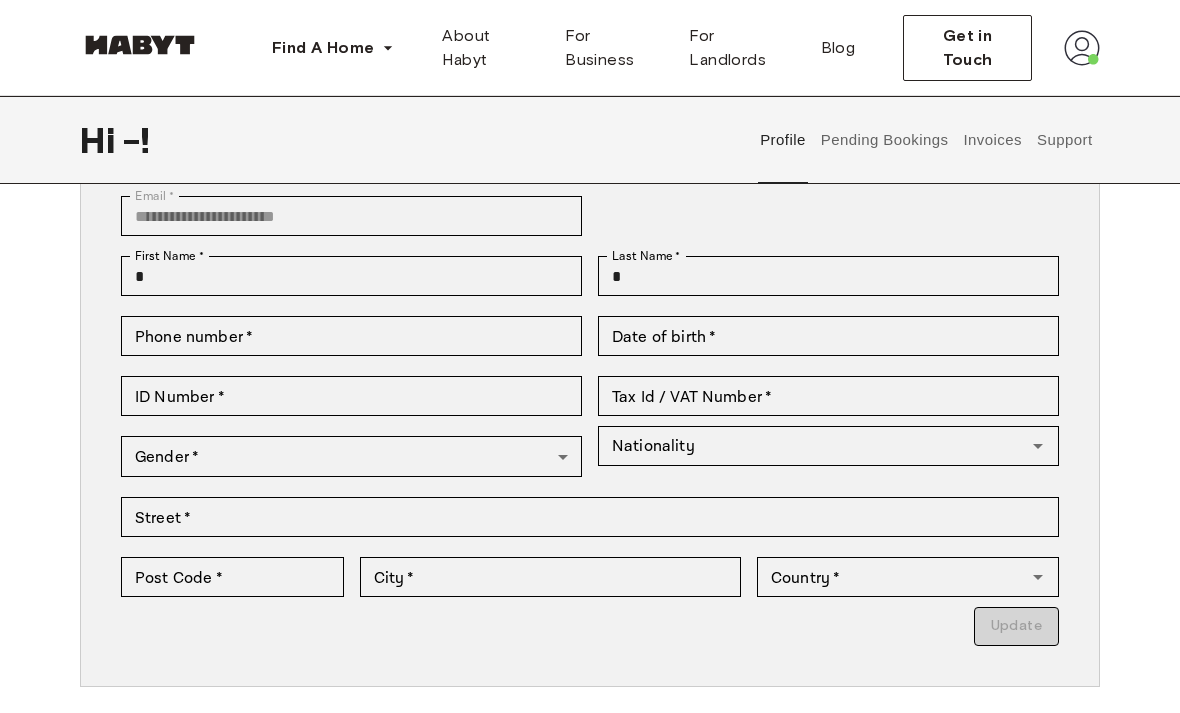 click on "**********" at bounding box center (590, 446) 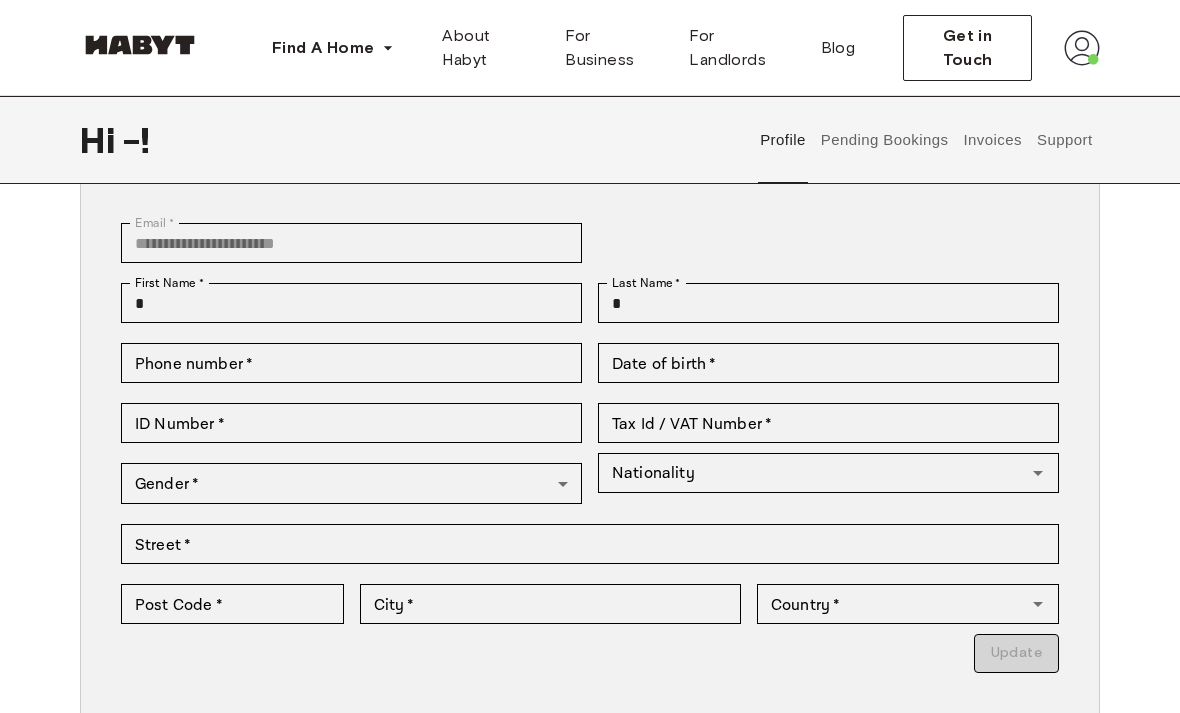 scroll, scrollTop: 0, scrollLeft: 0, axis: both 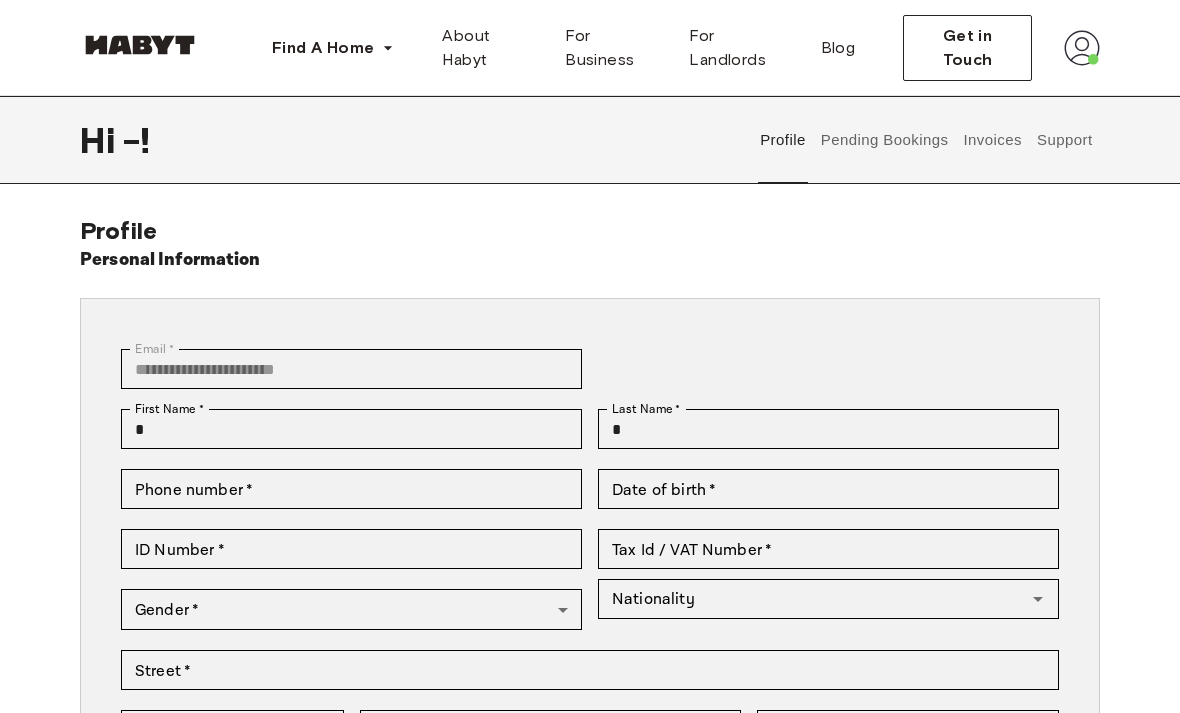 click on "Profile" at bounding box center (783, 140) 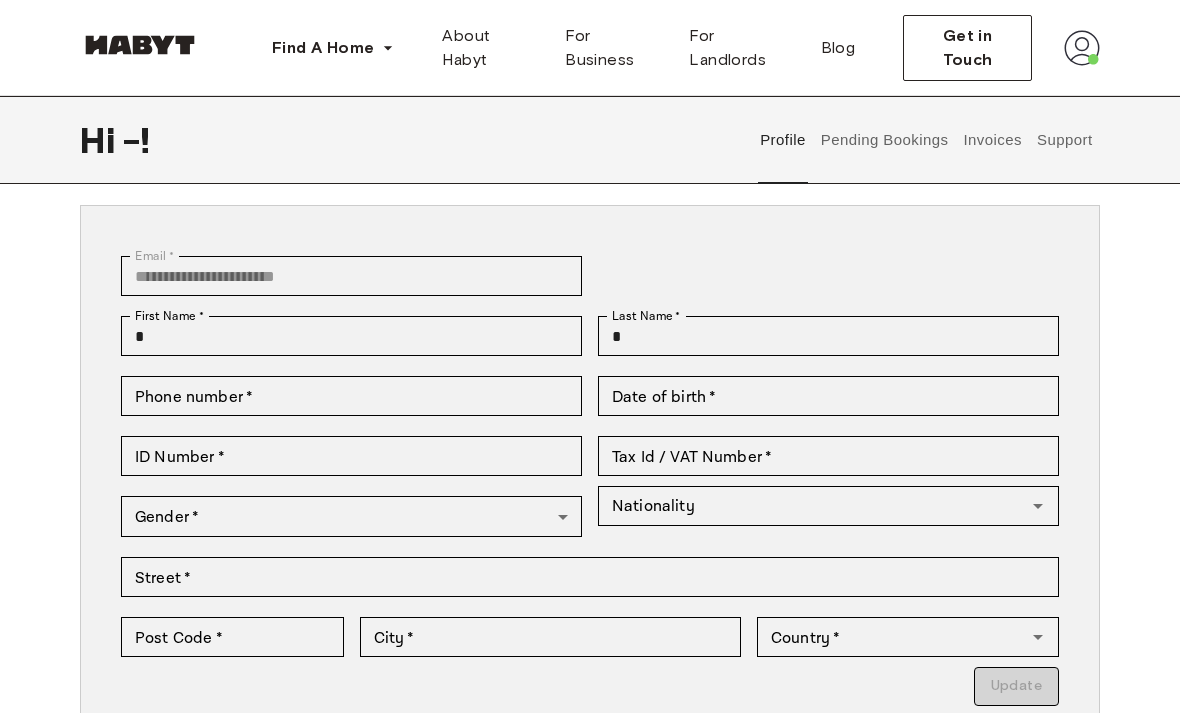 scroll, scrollTop: 95, scrollLeft: 0, axis: vertical 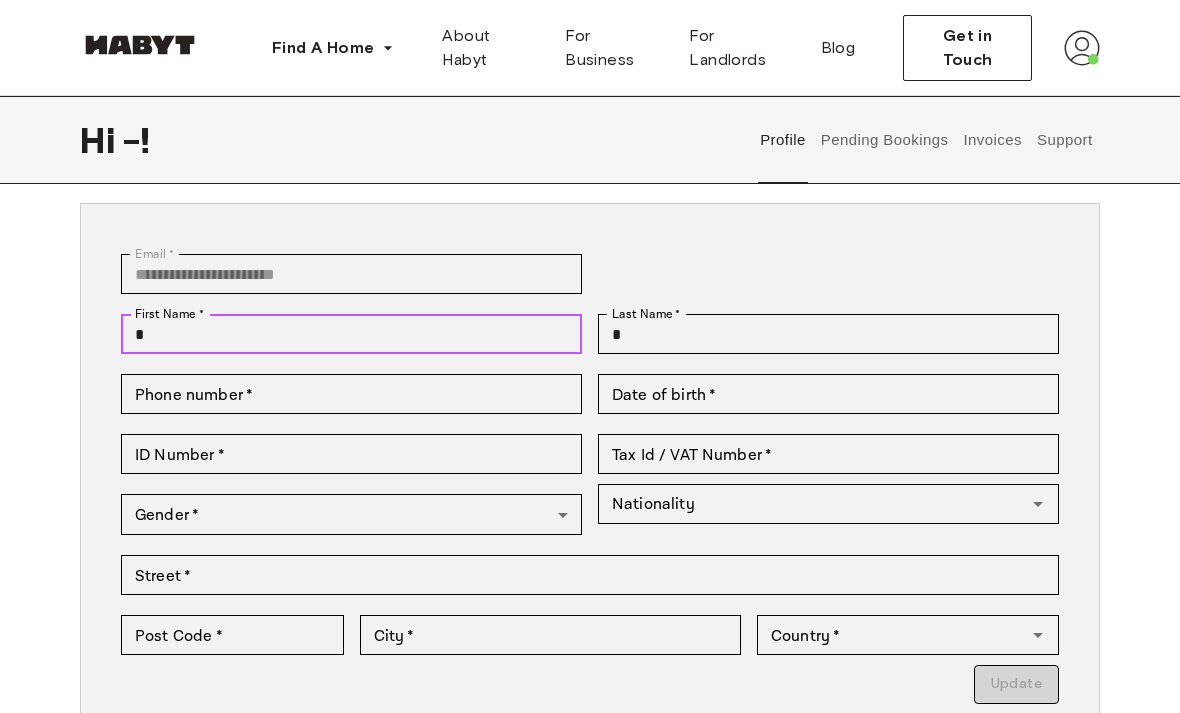 click on "*" at bounding box center (351, 334) 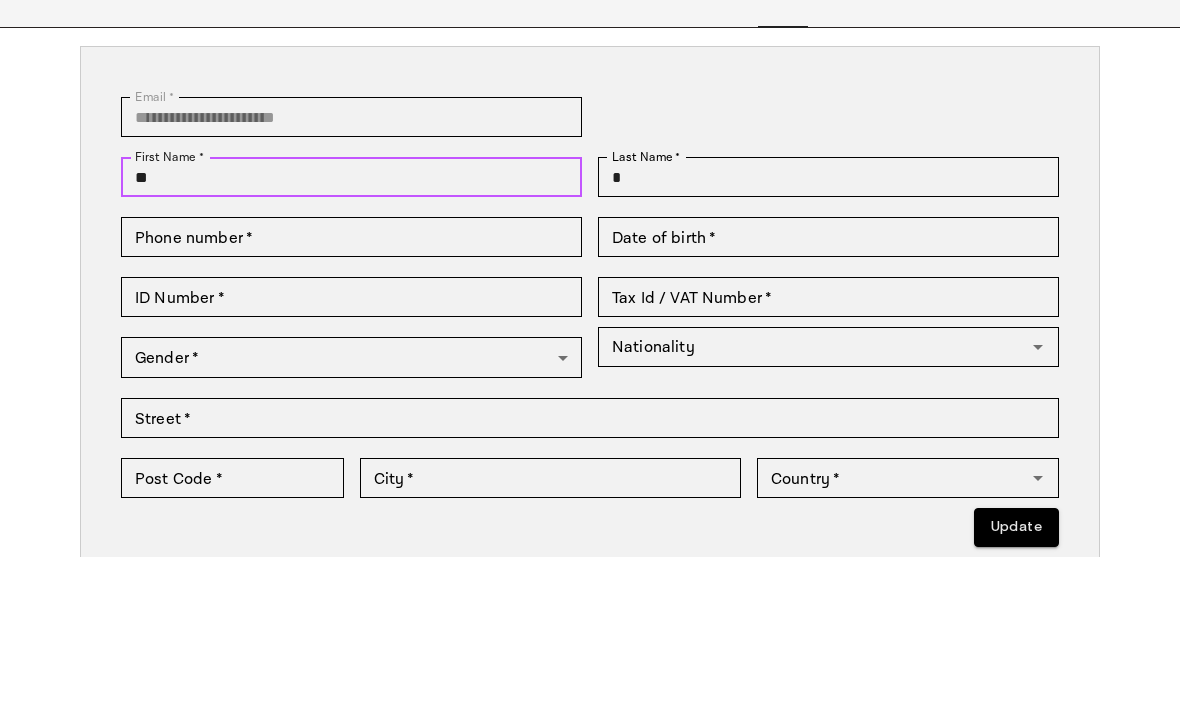 type on "*" 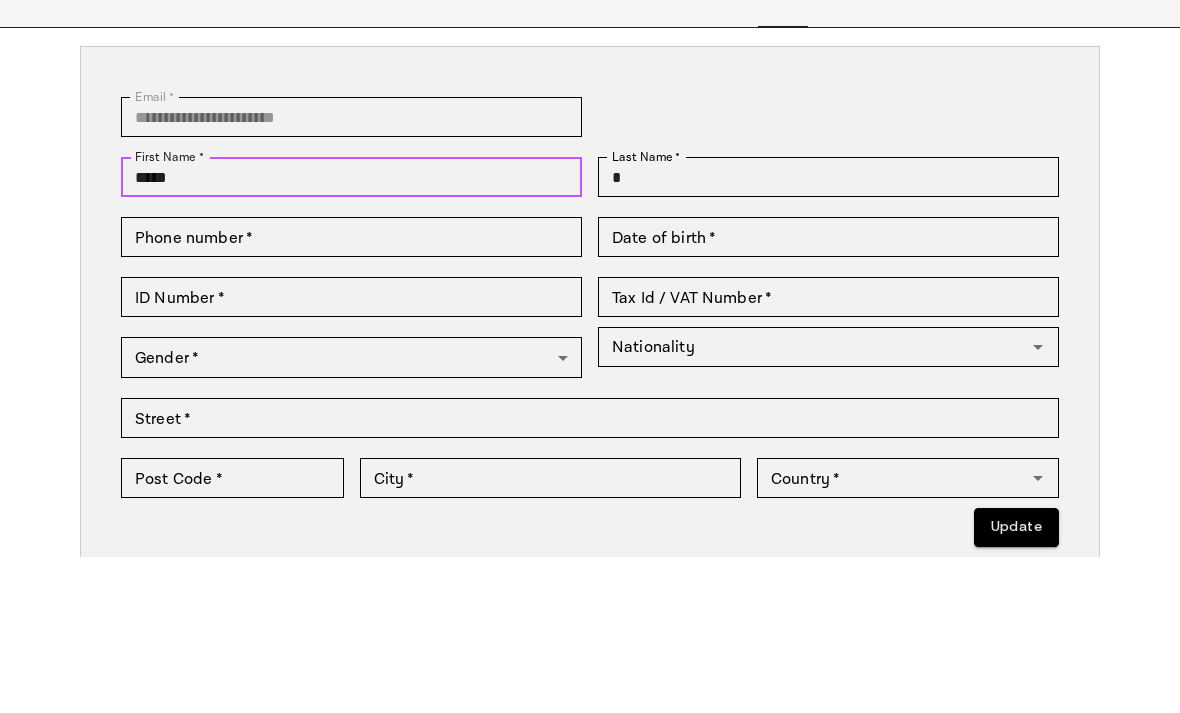 type on "*****" 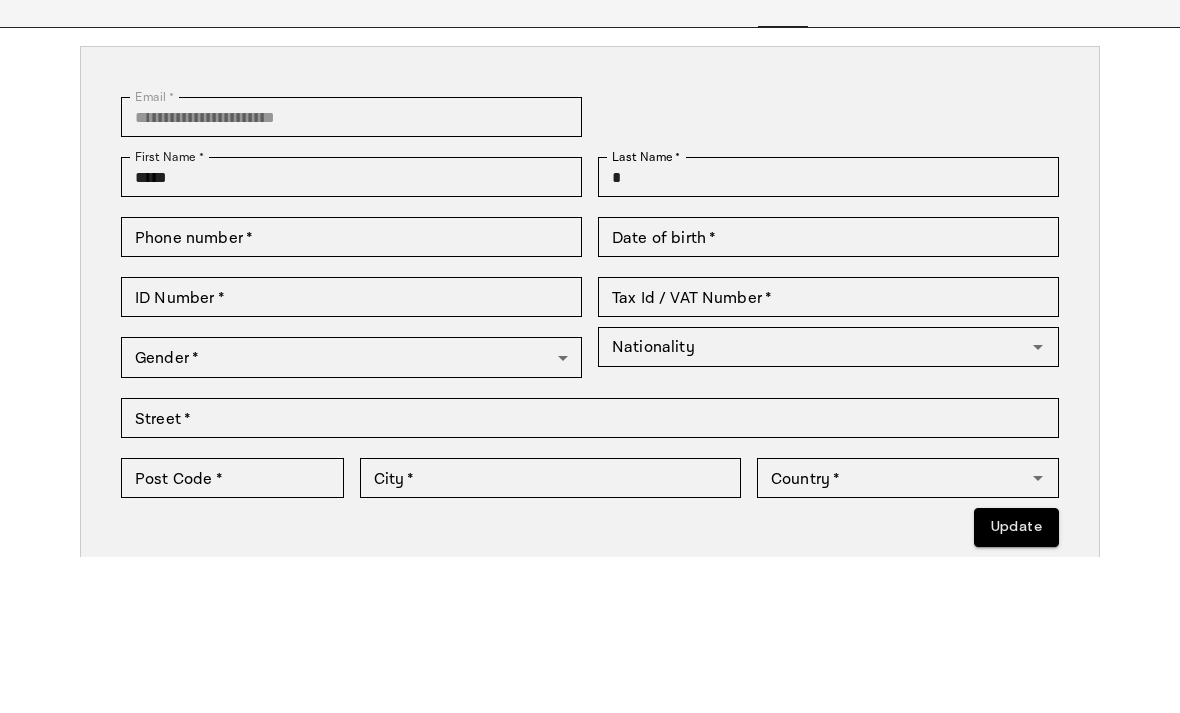 click on "**********" at bounding box center (590, 504) 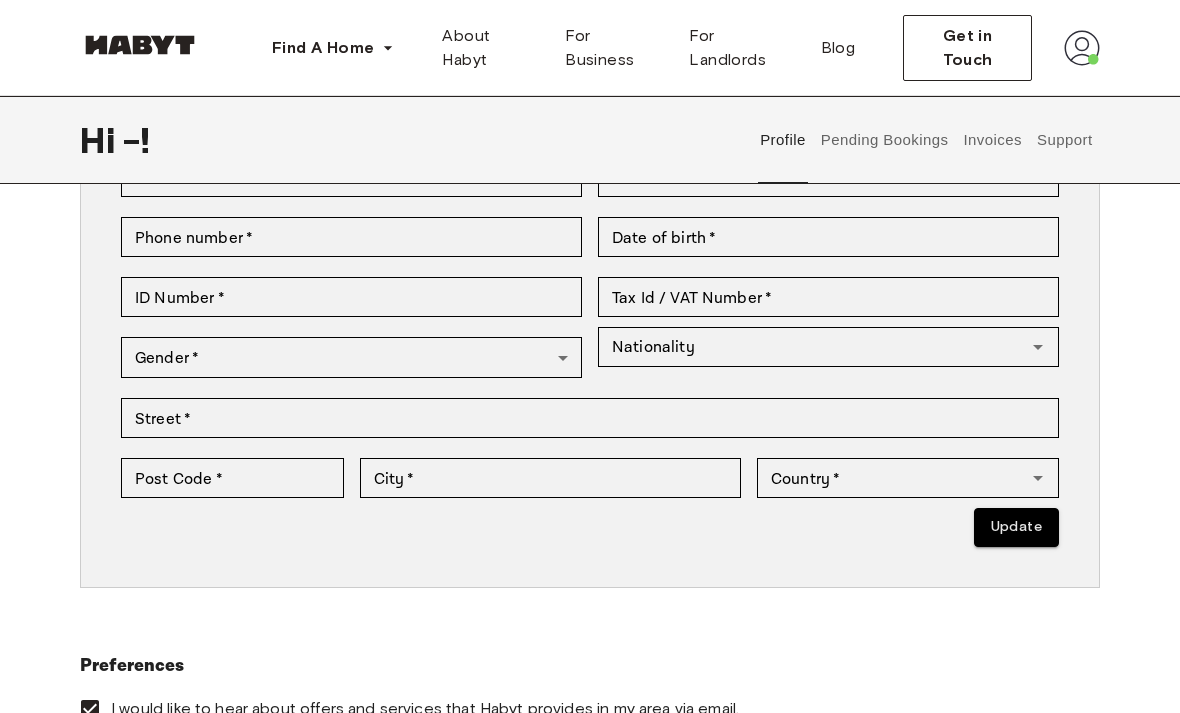 click on "Update" at bounding box center (1016, 527) 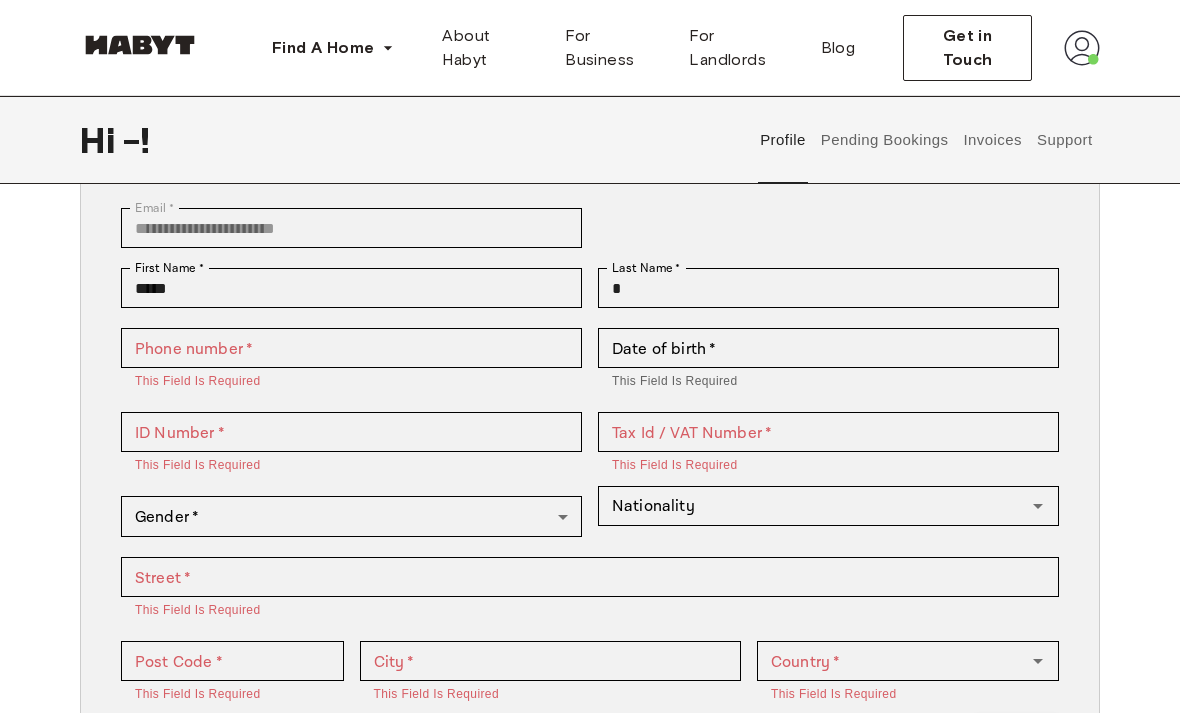 scroll, scrollTop: 0, scrollLeft: 0, axis: both 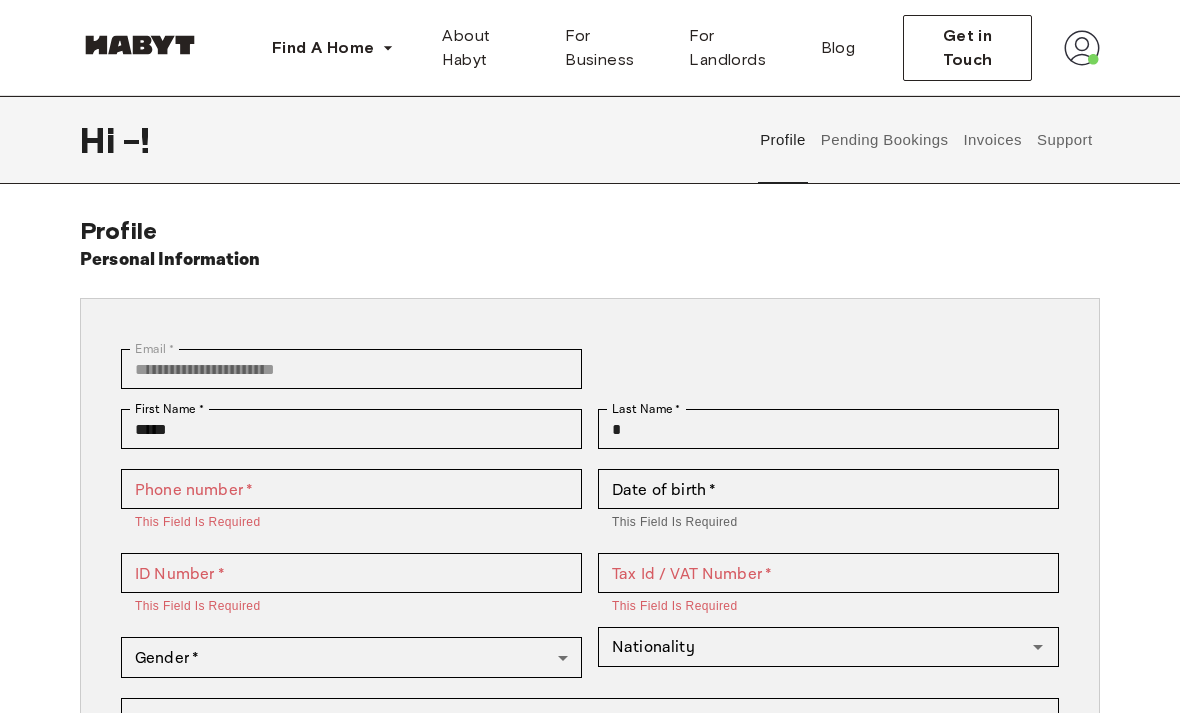click at bounding box center [1082, 48] 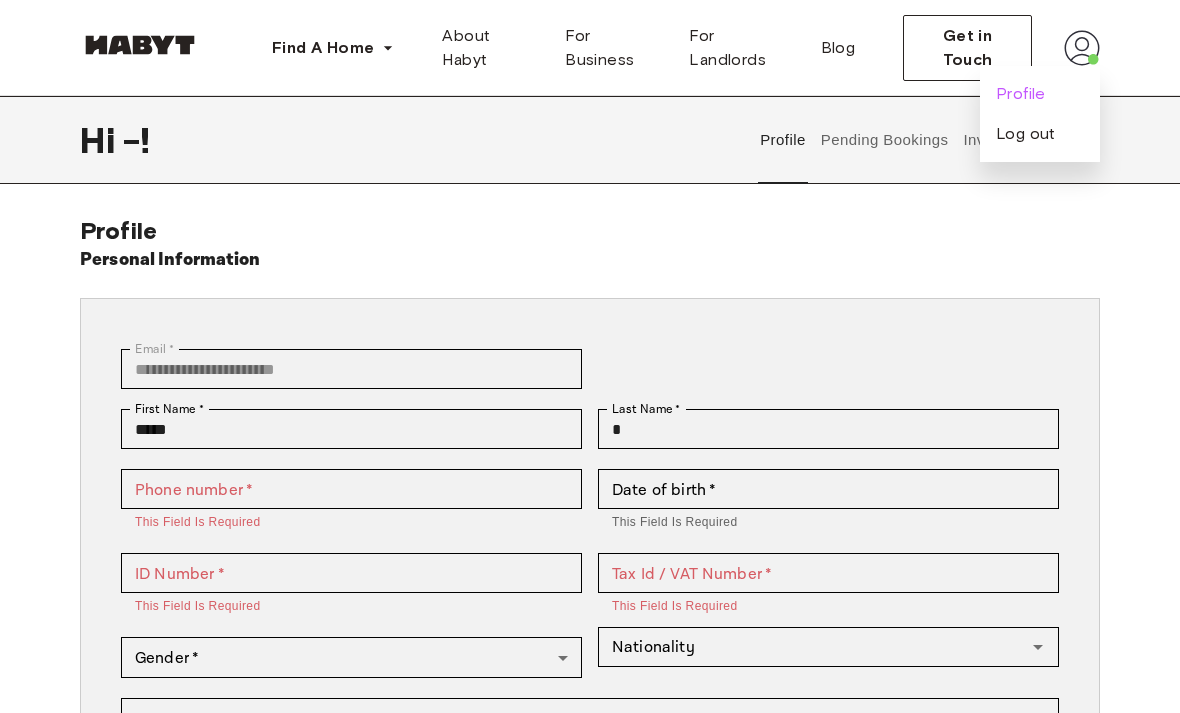 click on "Profile" at bounding box center [1021, 94] 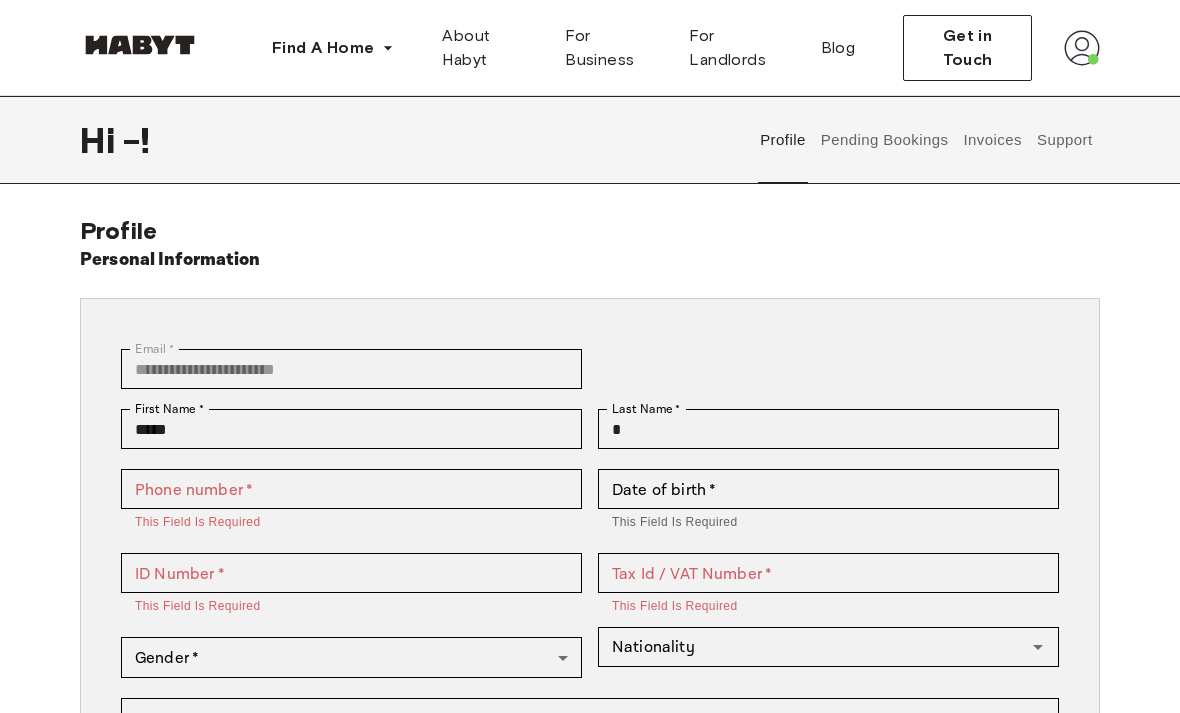 click at bounding box center [140, 45] 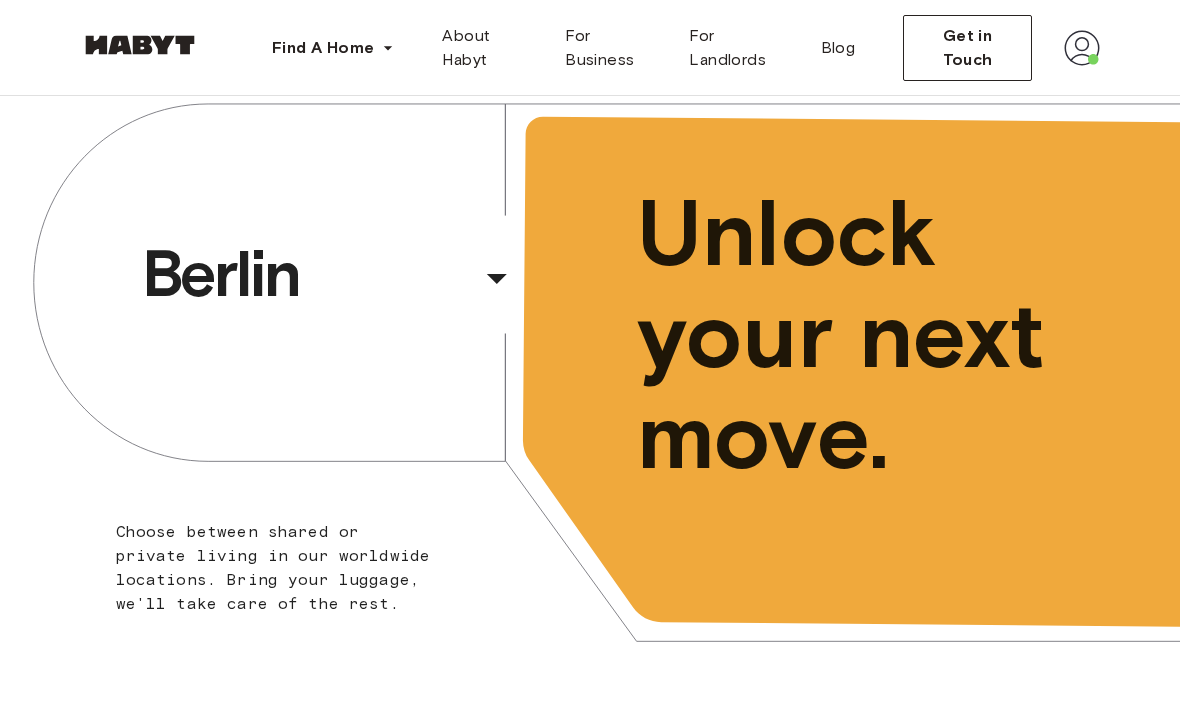 scroll, scrollTop: 0, scrollLeft: 0, axis: both 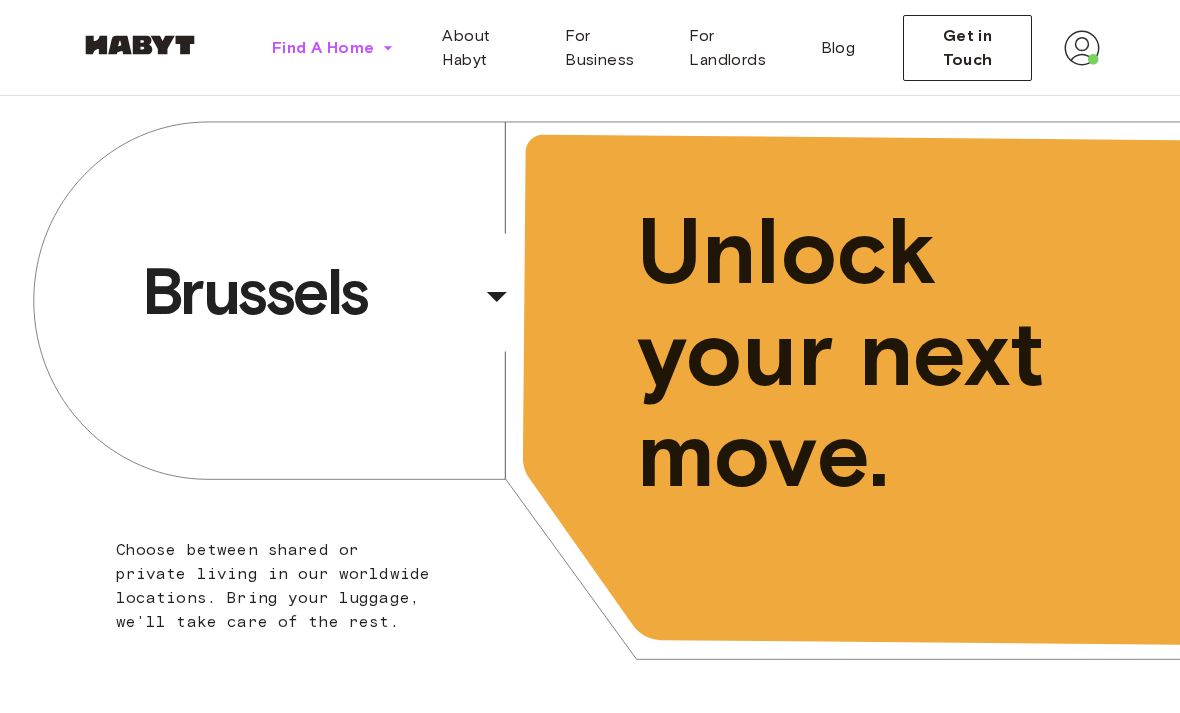 click on "Find A Home" at bounding box center [333, 48] 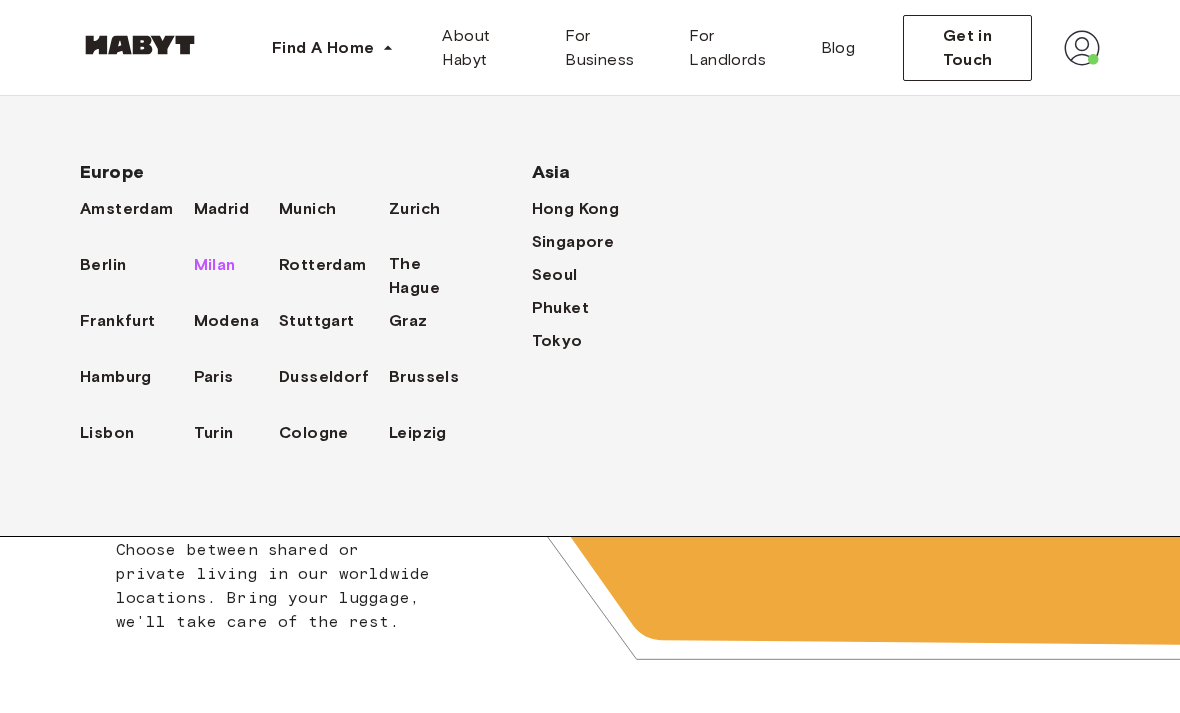 click on "Milan" at bounding box center [215, 265] 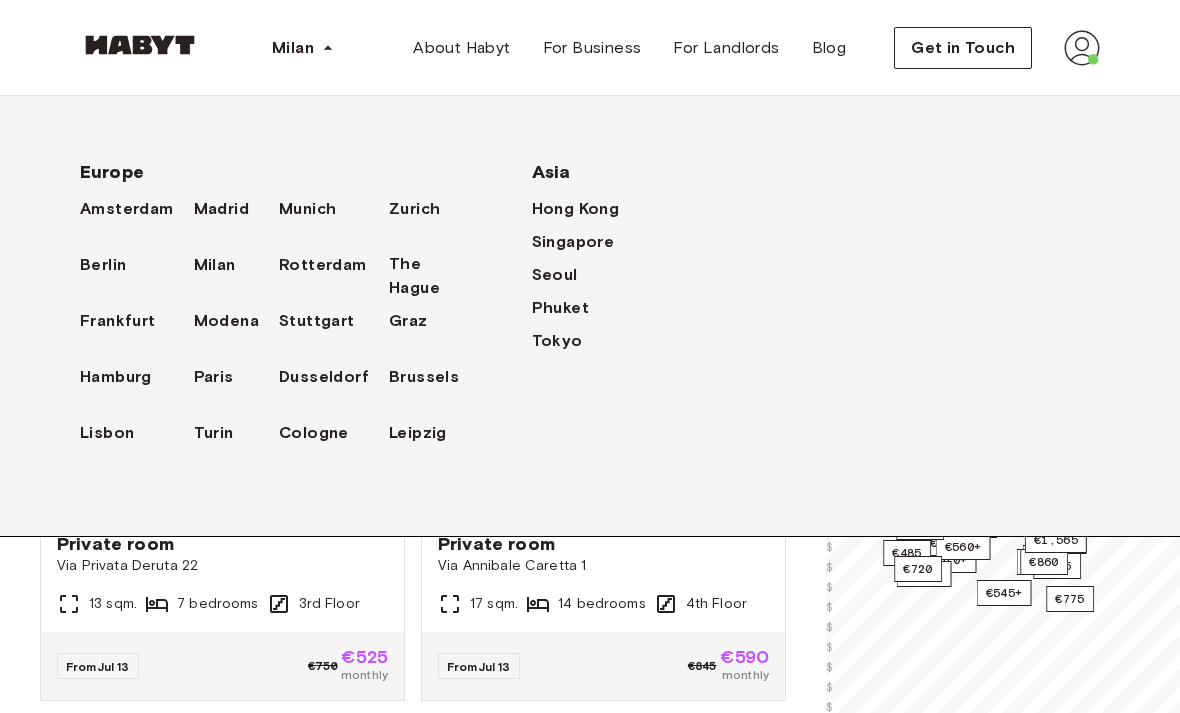 click on "**********" at bounding box center [413, 542] 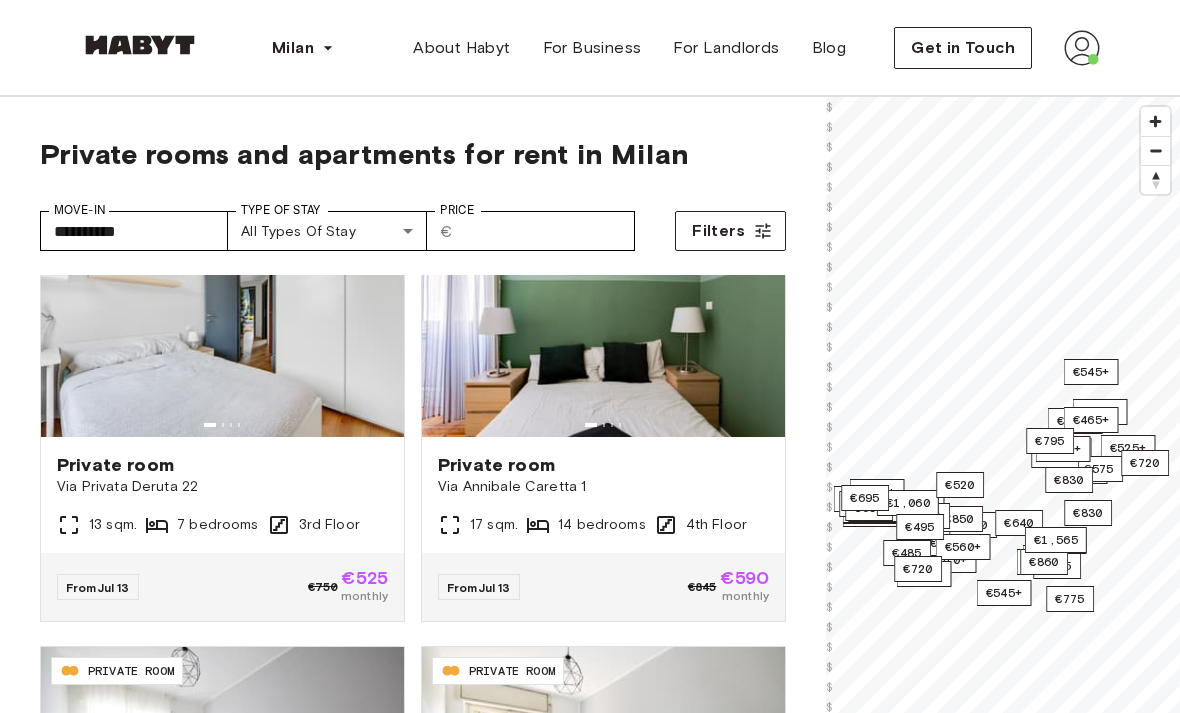 scroll, scrollTop: 10, scrollLeft: 0, axis: vertical 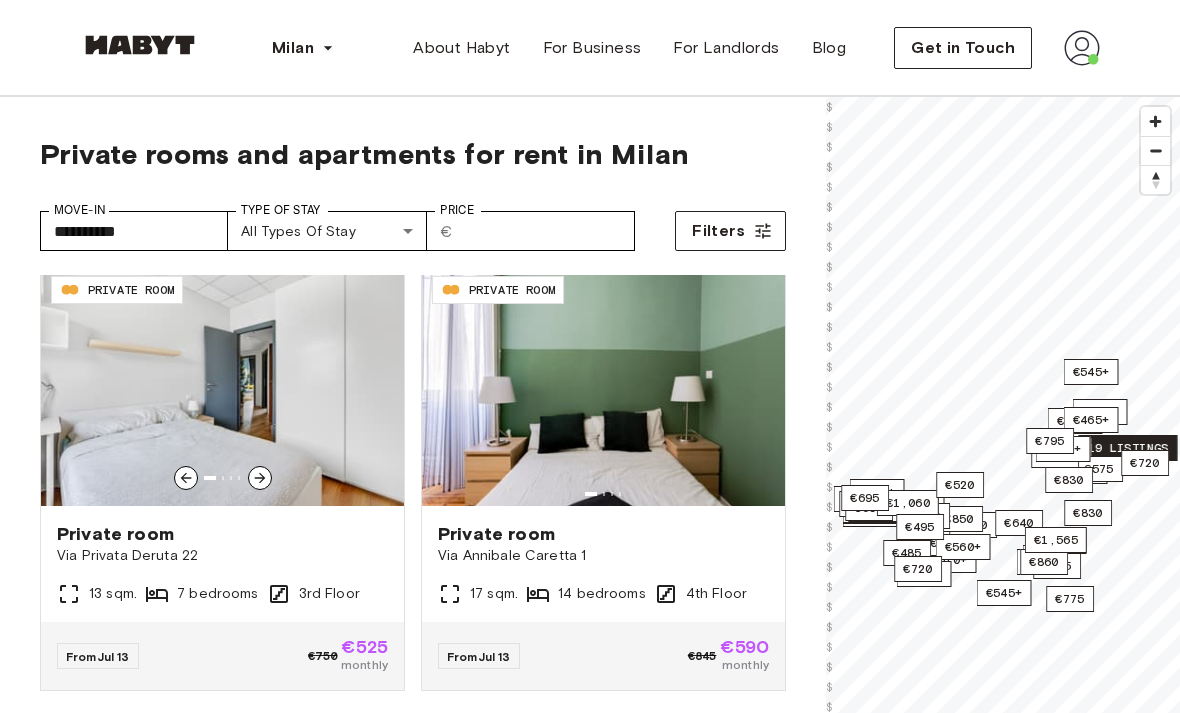 click at bounding box center (222, 386) 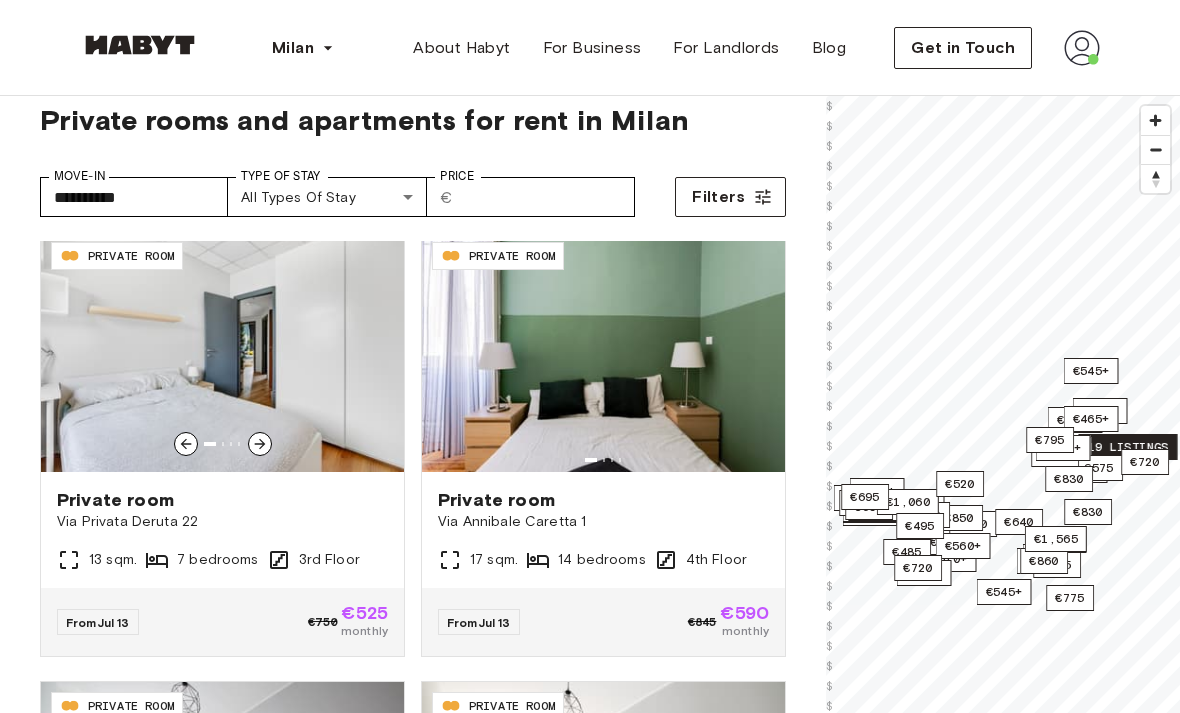 scroll, scrollTop: 99, scrollLeft: 0, axis: vertical 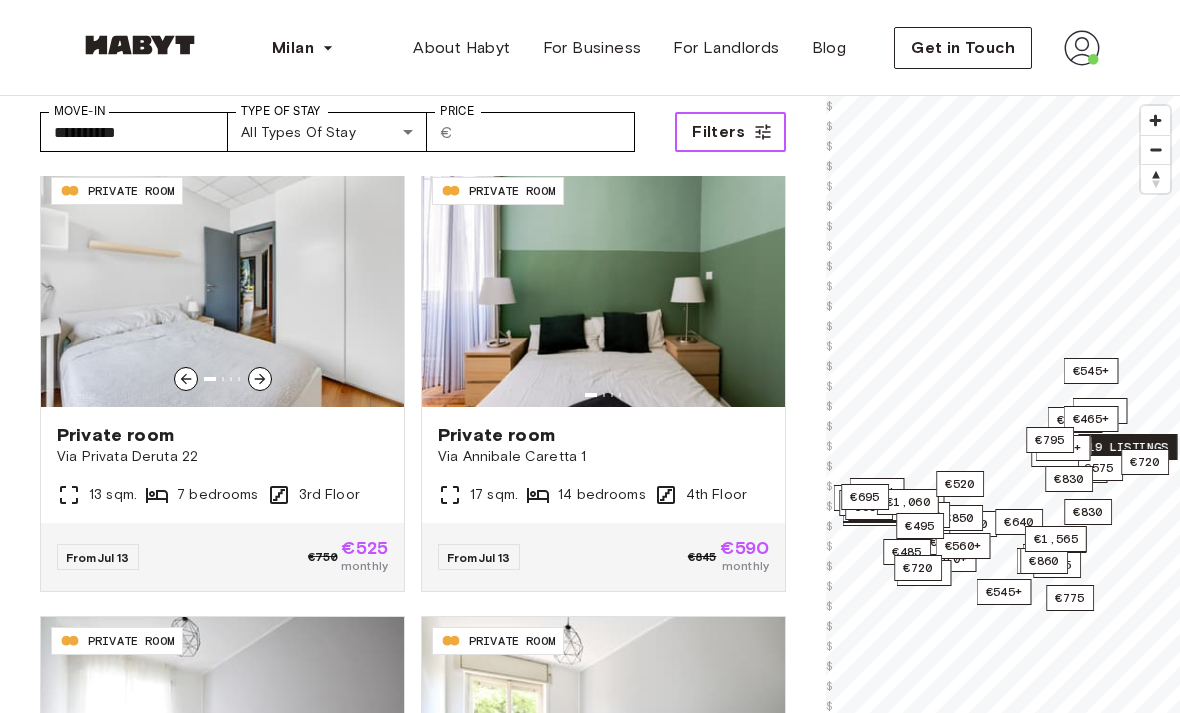 click 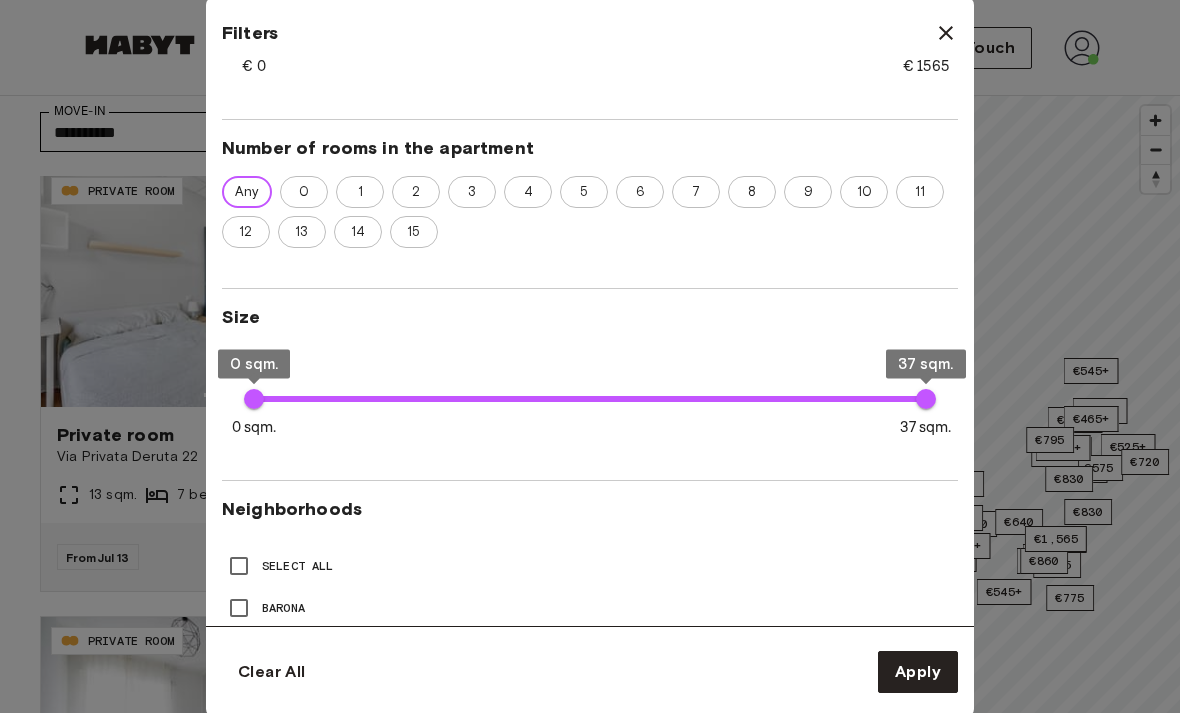 scroll, scrollTop: 546, scrollLeft: 0, axis: vertical 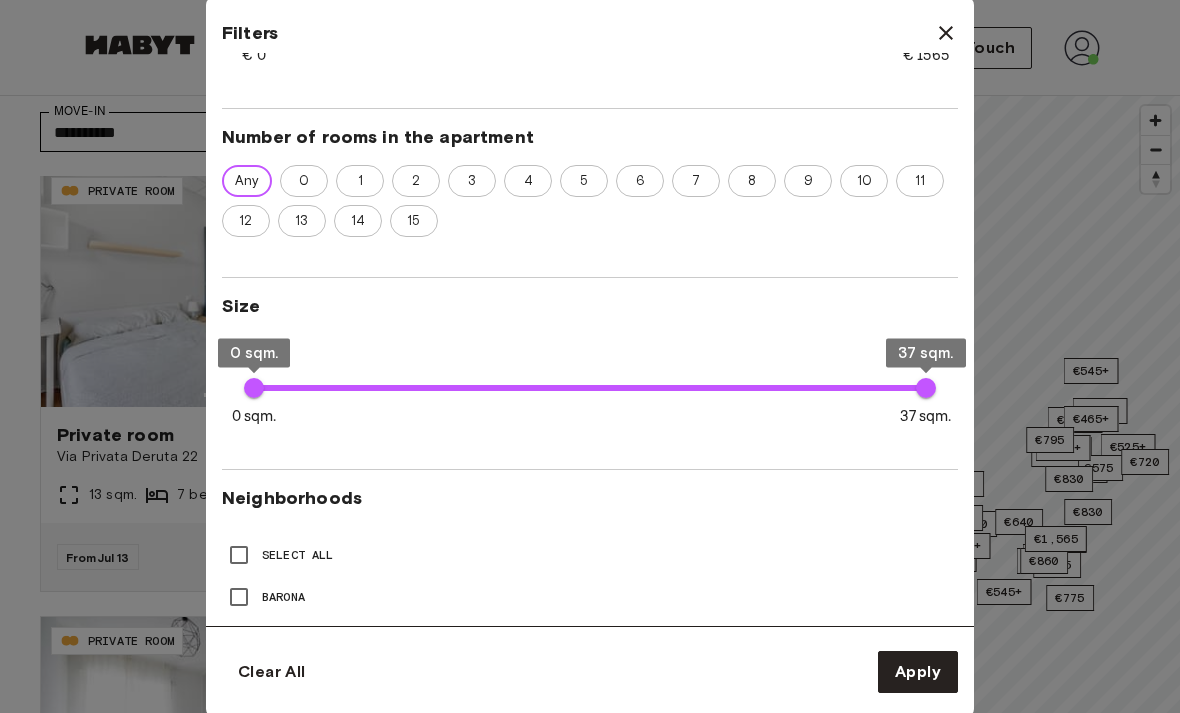 click at bounding box center [590, 356] 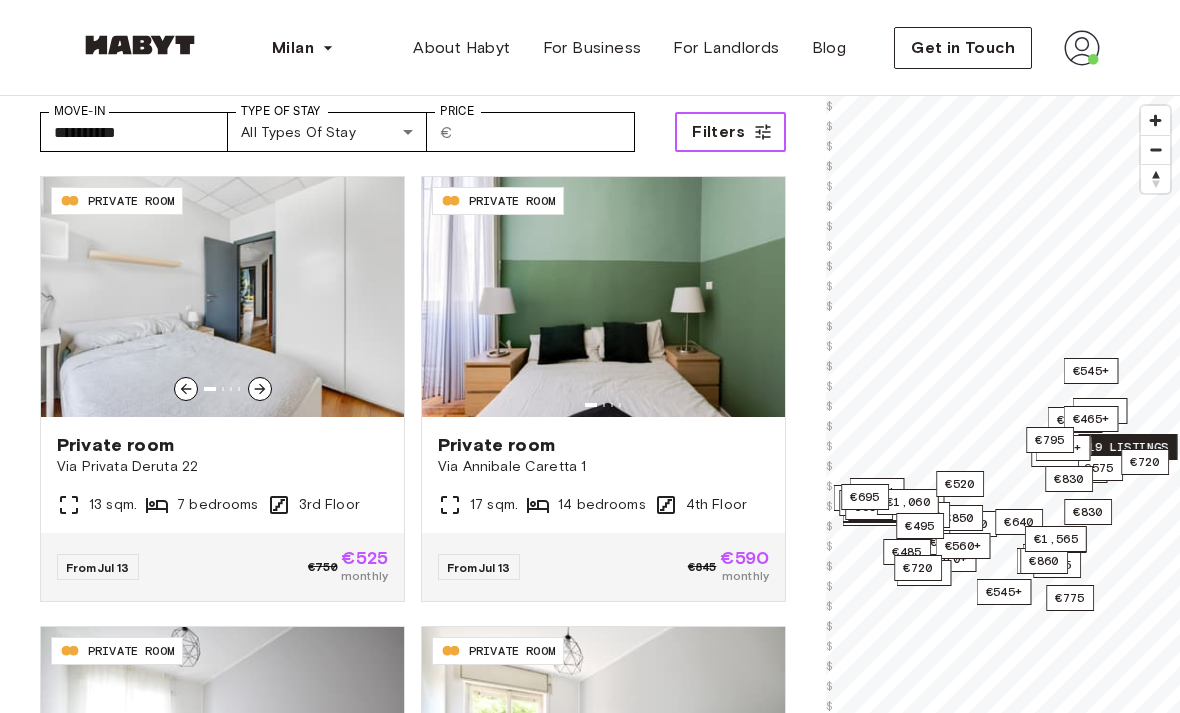 scroll, scrollTop: 0, scrollLeft: 0, axis: both 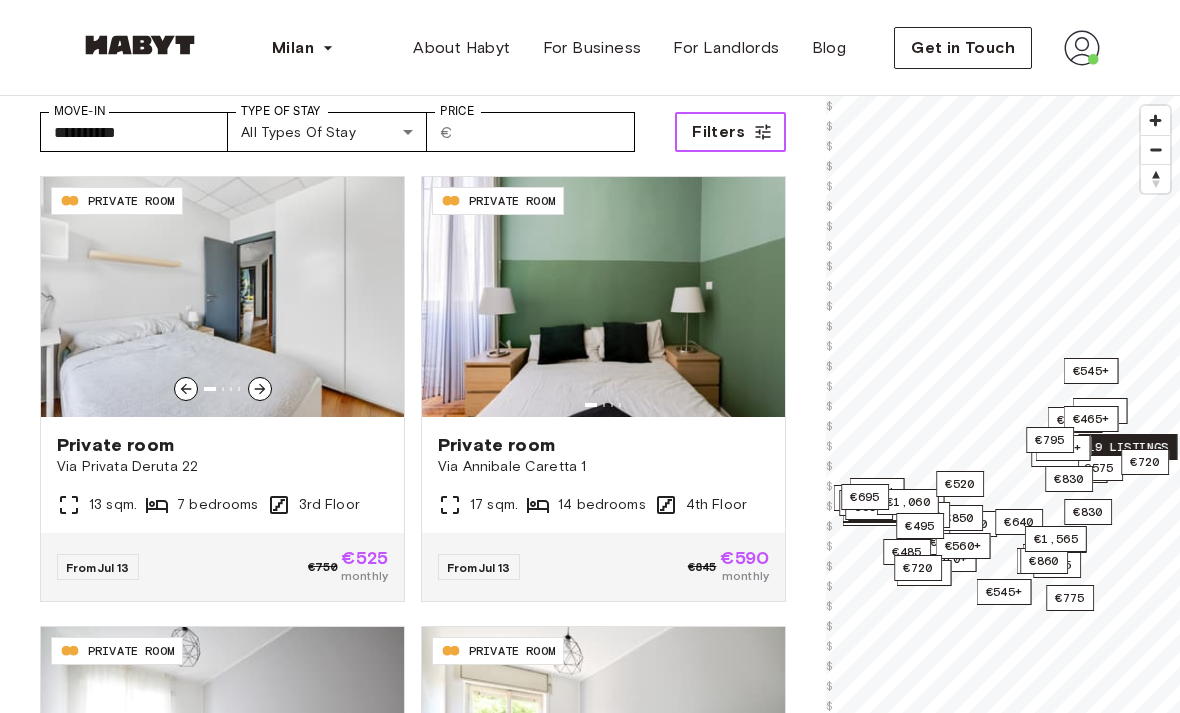 click on "Filters" at bounding box center (718, 132) 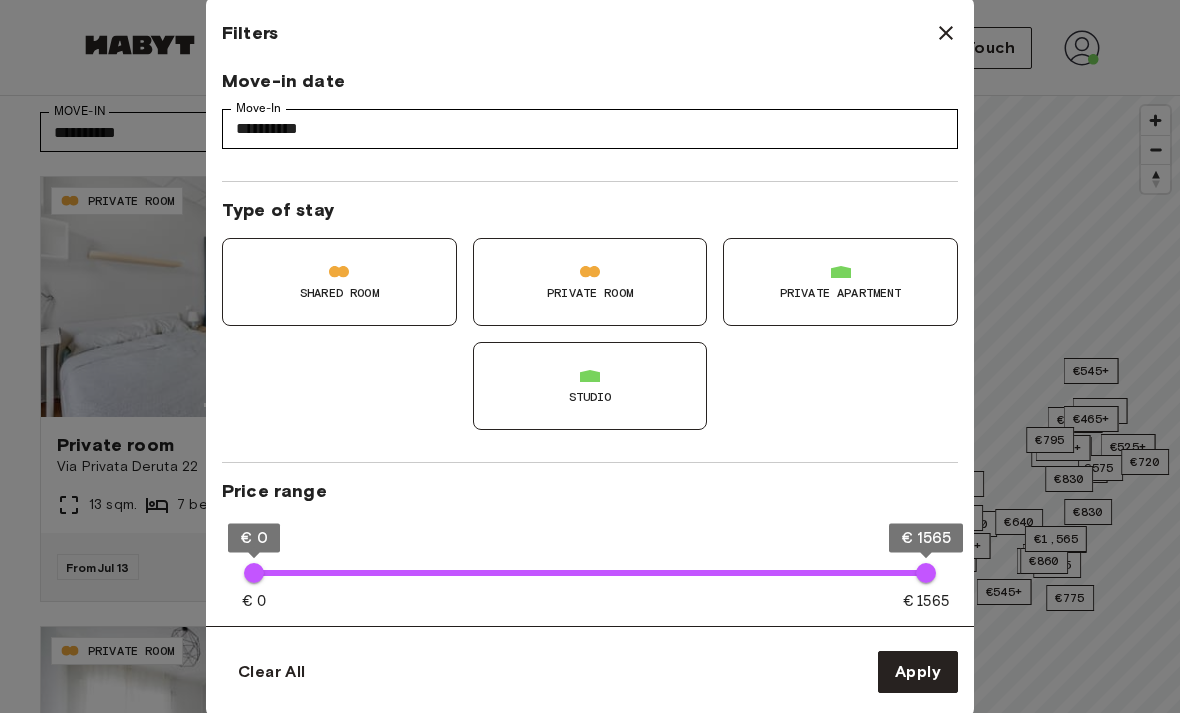 click at bounding box center (590, 356) 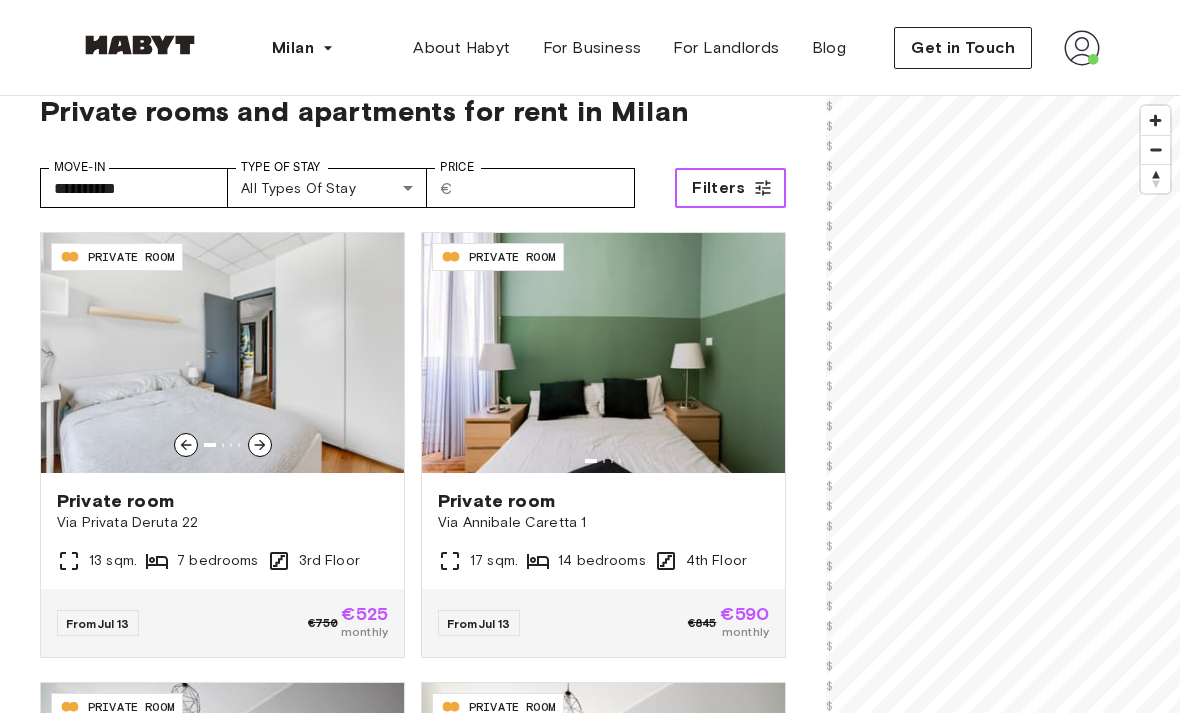 scroll, scrollTop: 0, scrollLeft: 0, axis: both 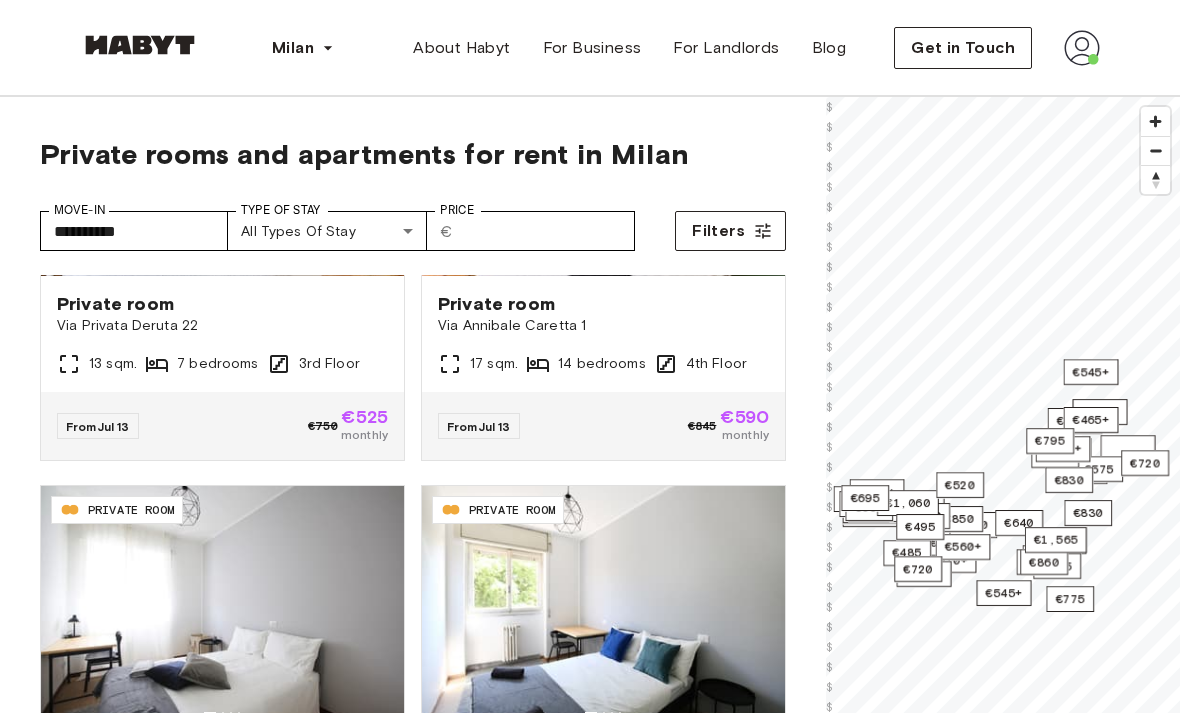 click on "Via Privata Deruta 22" at bounding box center (222, 326) 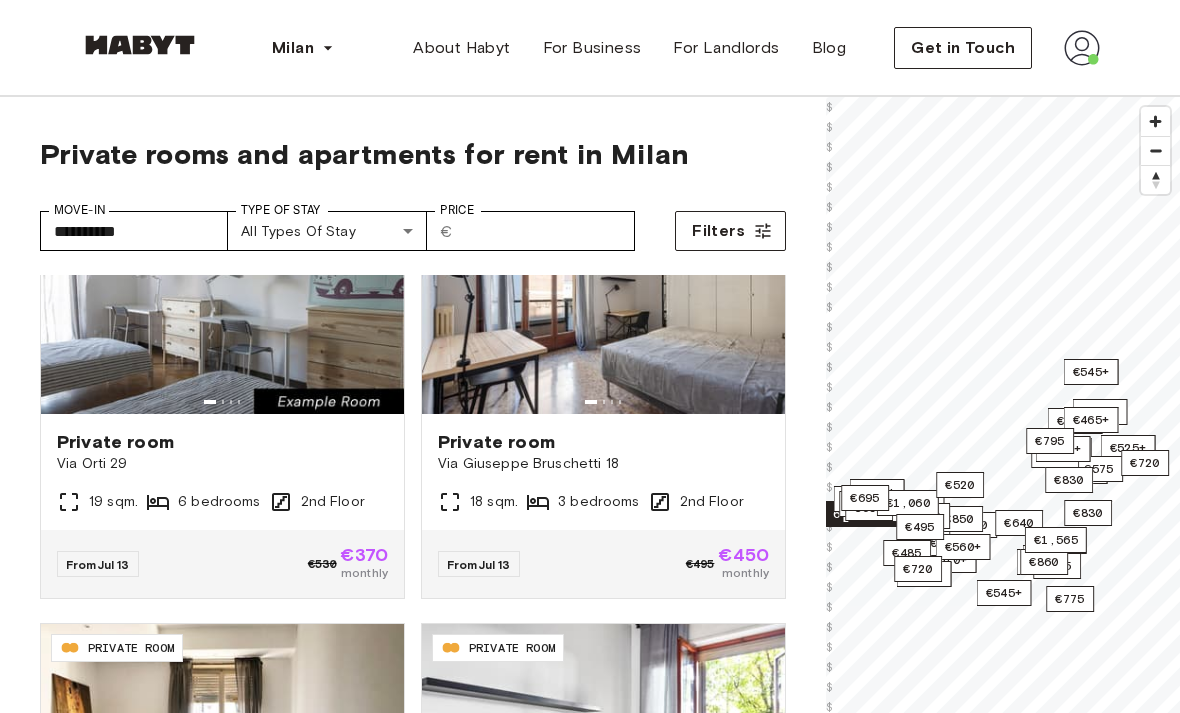 scroll, scrollTop: 1000, scrollLeft: 0, axis: vertical 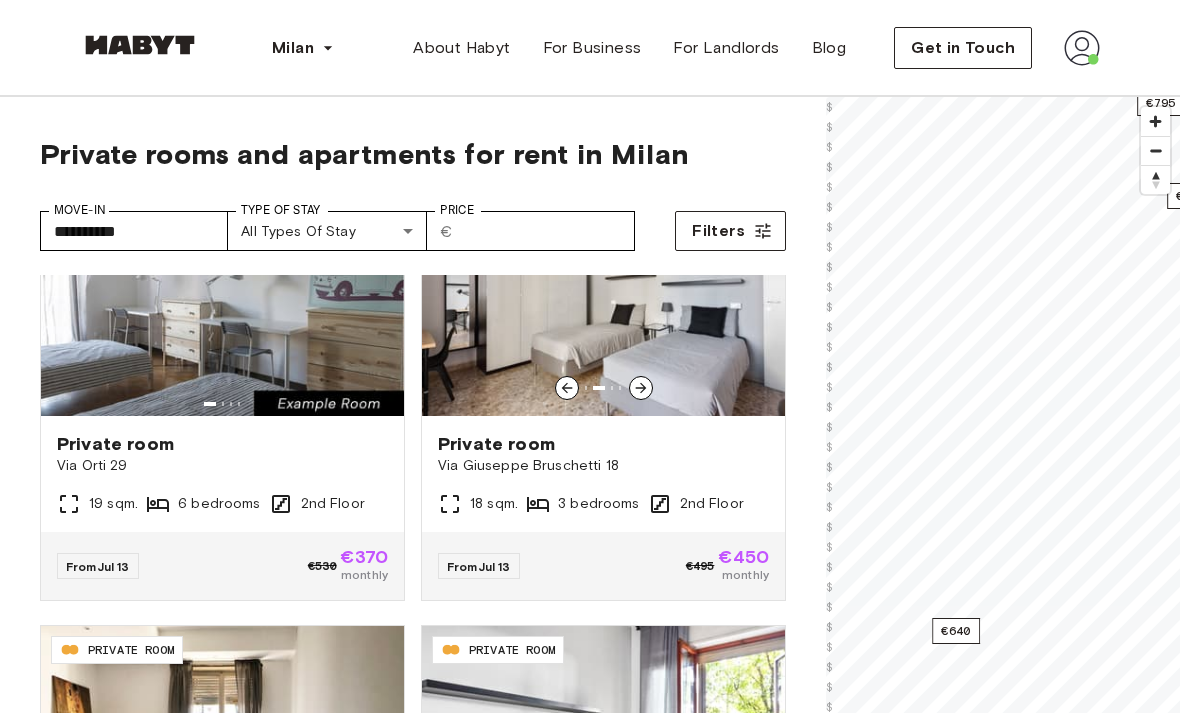 click on "Via Giuseppe Bruschetti 18" at bounding box center [603, 466] 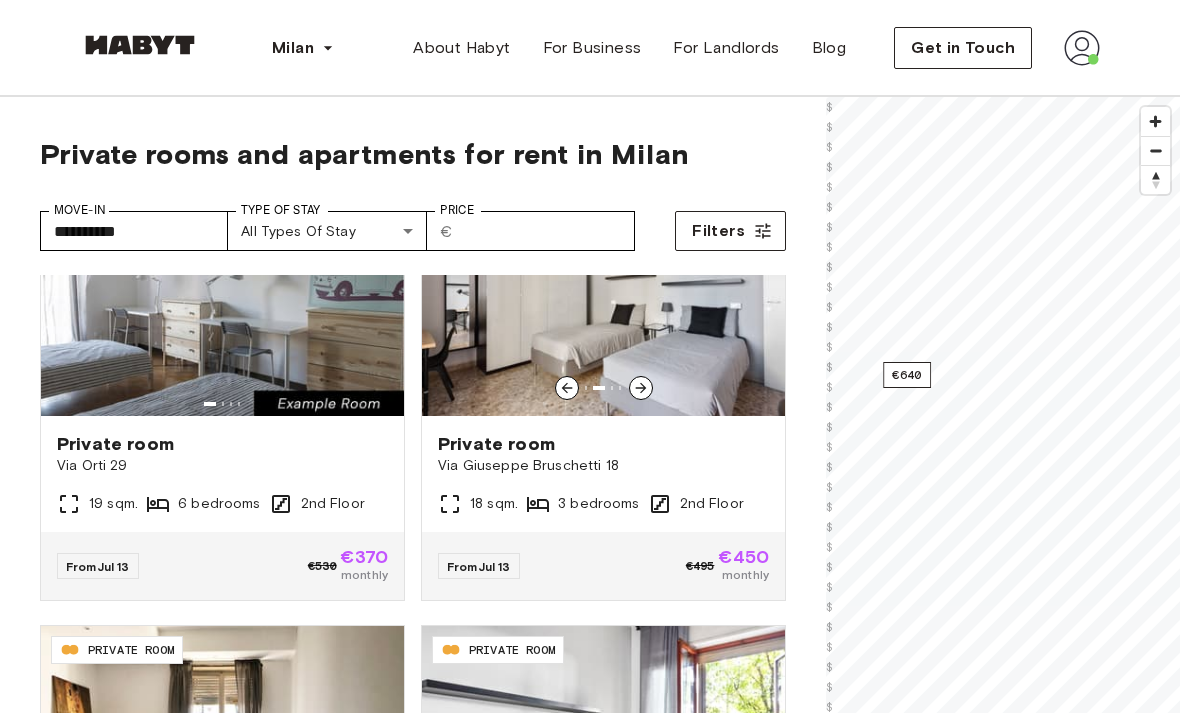 click on "€640" at bounding box center (907, 375) 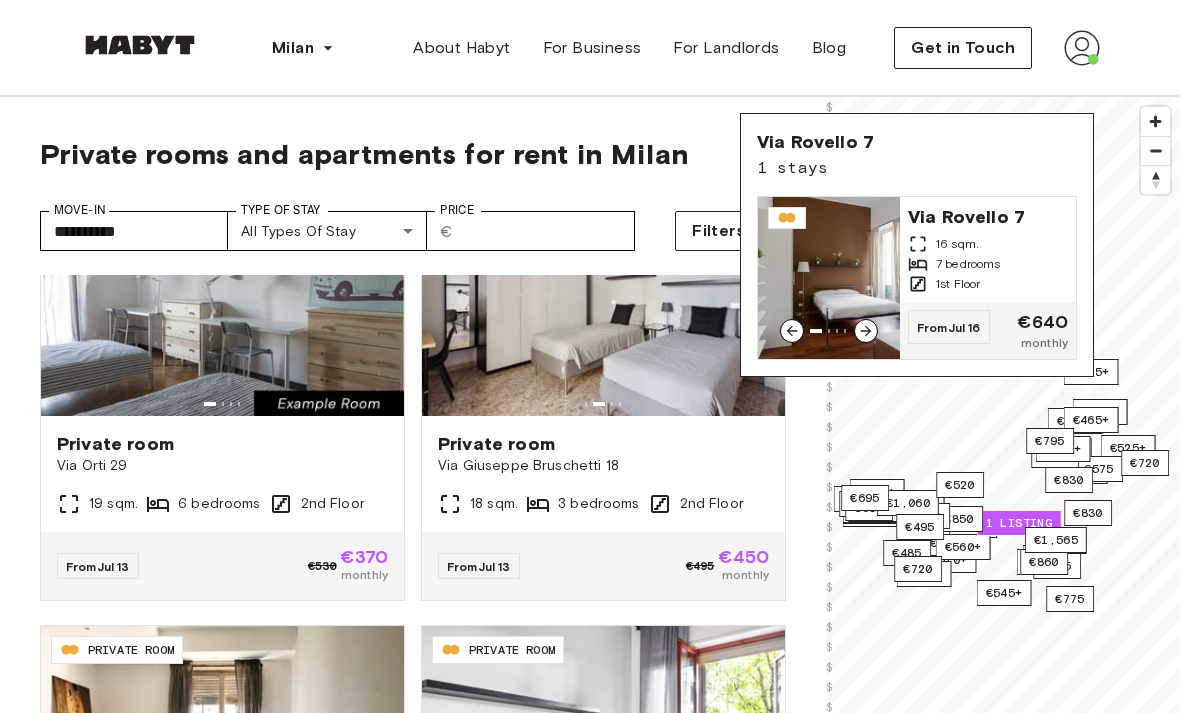 click on "Via Rovello 7" at bounding box center [988, 215] 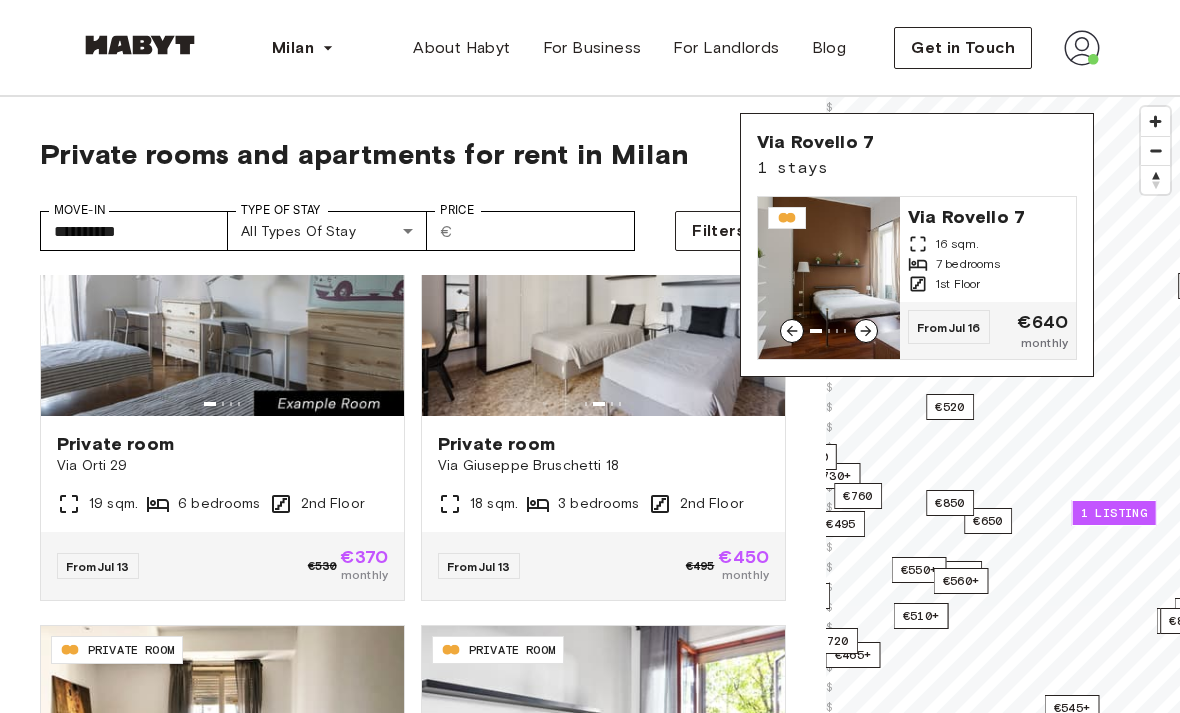 click on "€650" at bounding box center [988, 521] 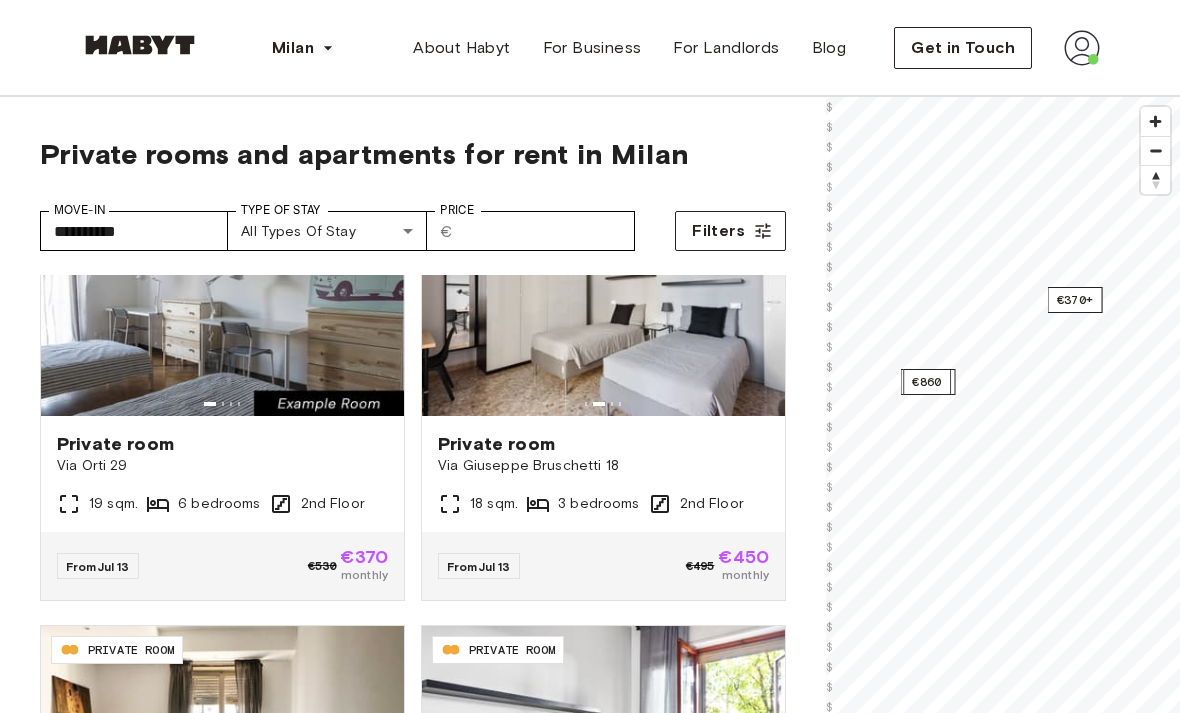 click on "€860" at bounding box center [927, 382] 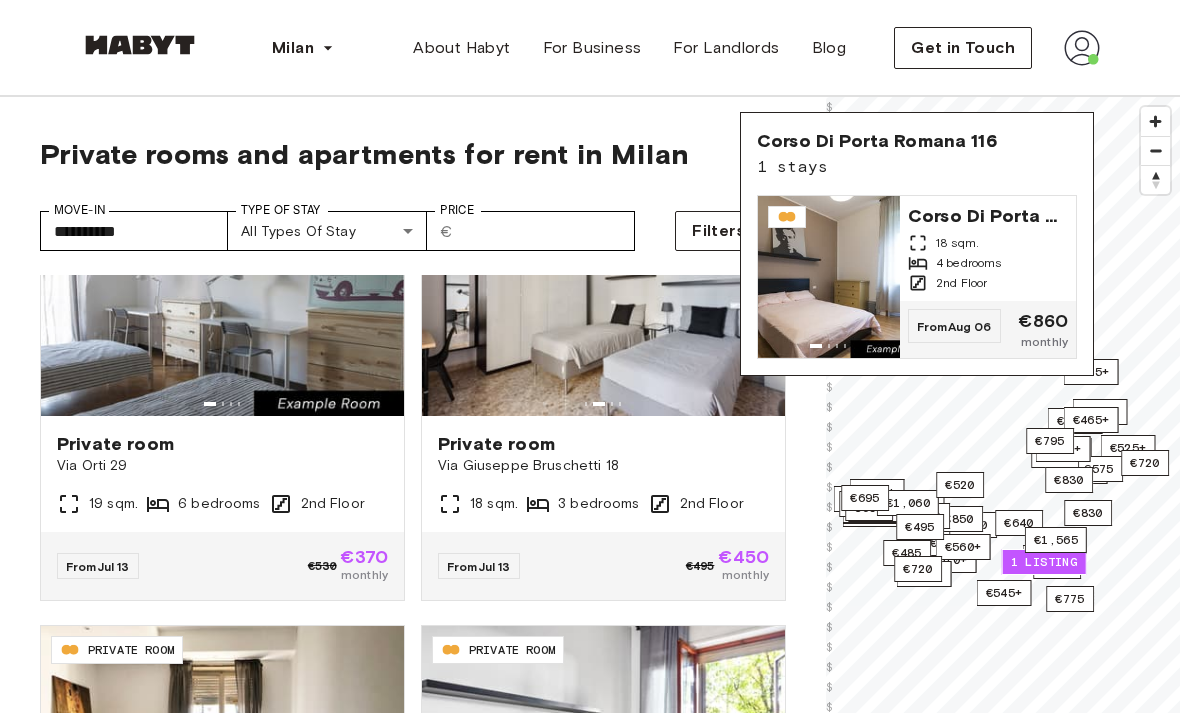 click on "€545+" at bounding box center [1004, 593] 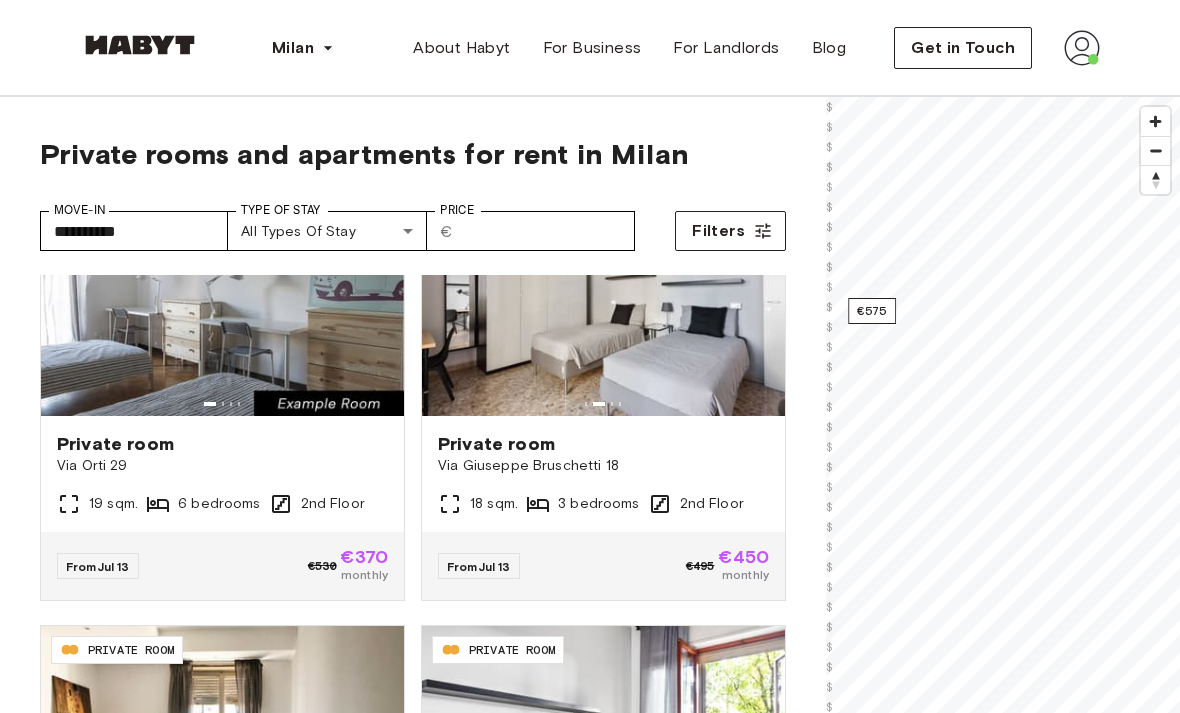 click on "€575" at bounding box center [872, 311] 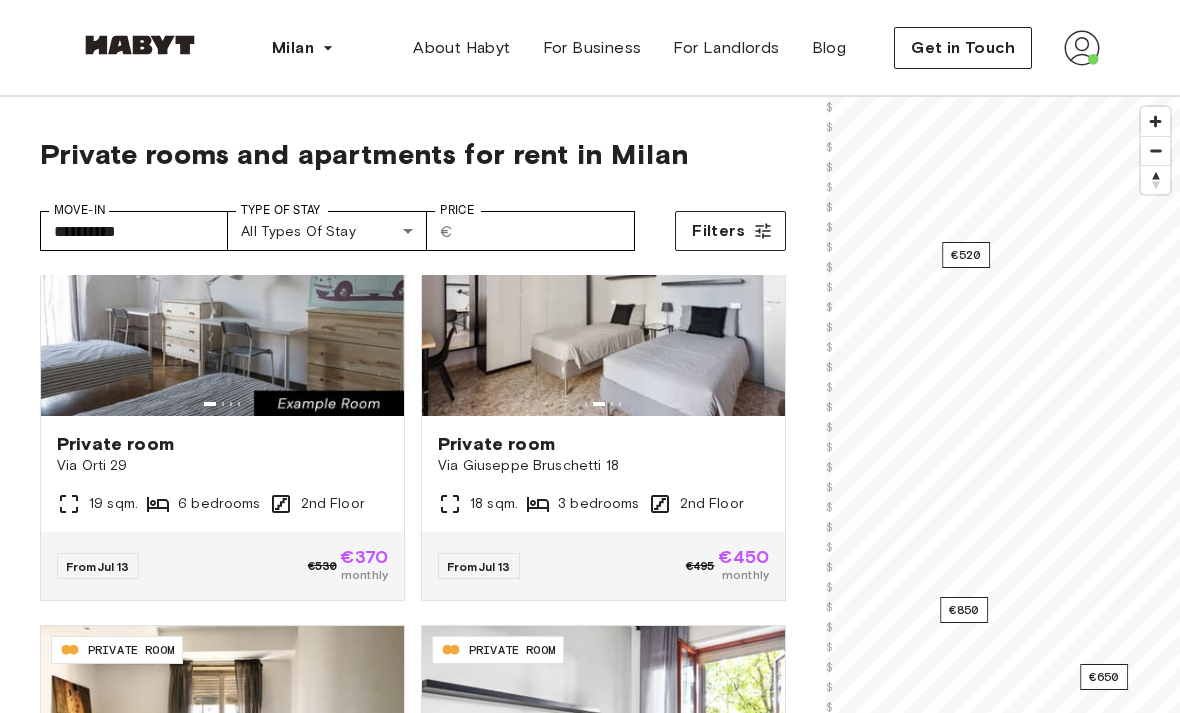 click on "€520" at bounding box center [966, 255] 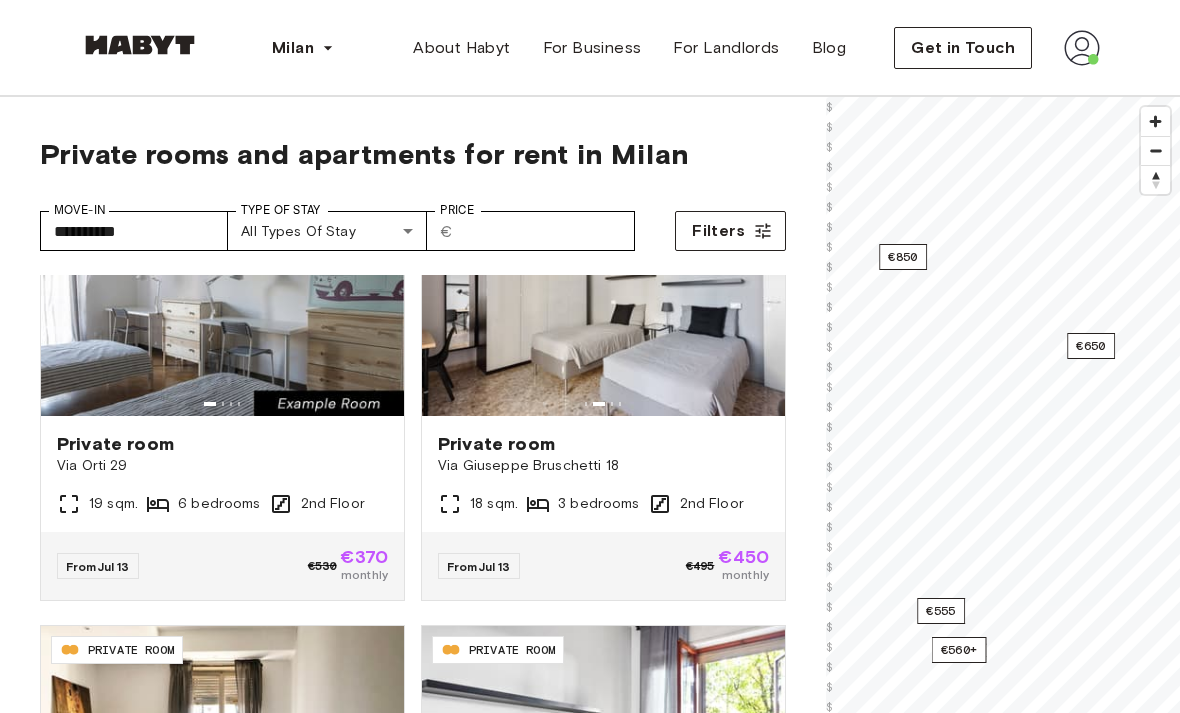 click on "€650" at bounding box center (1091, 346) 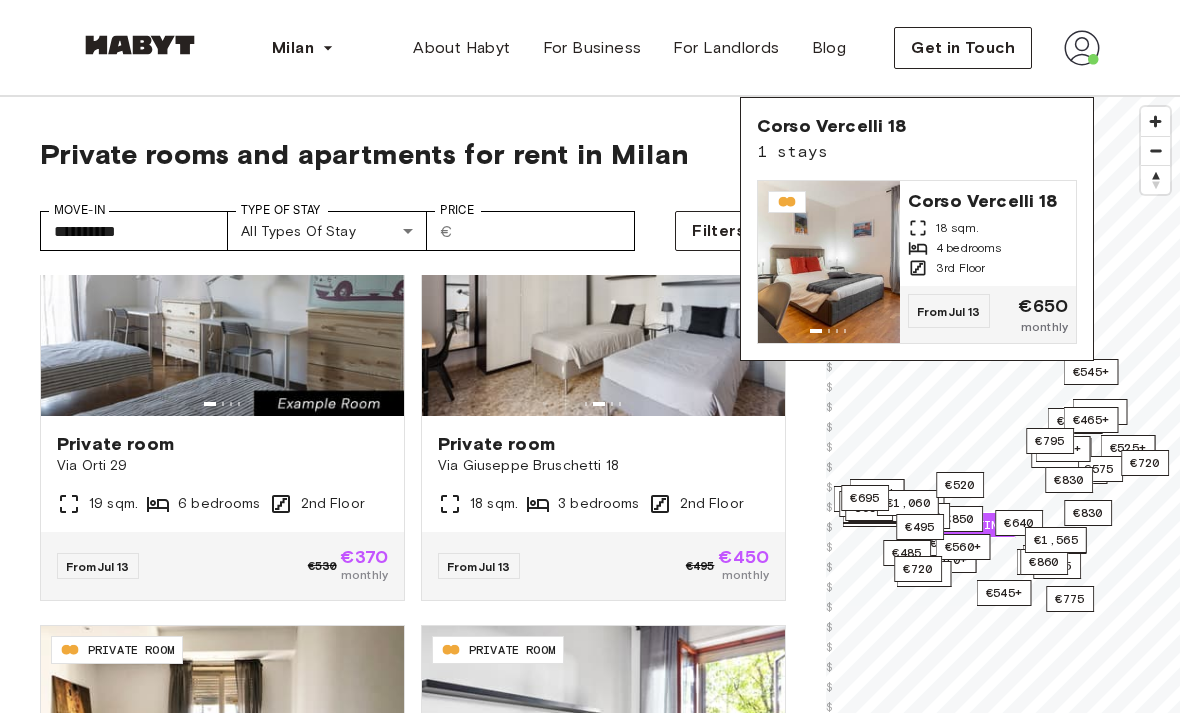 click on "18 sqm." at bounding box center (988, 228) 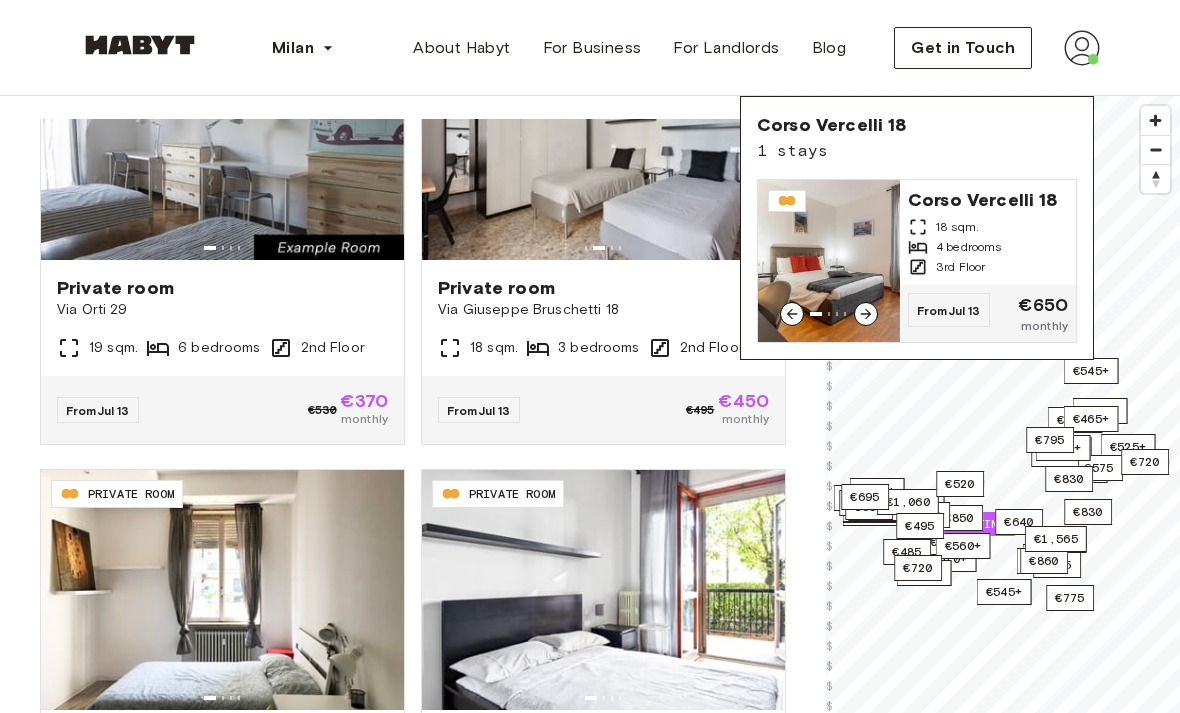 scroll, scrollTop: 156, scrollLeft: 0, axis: vertical 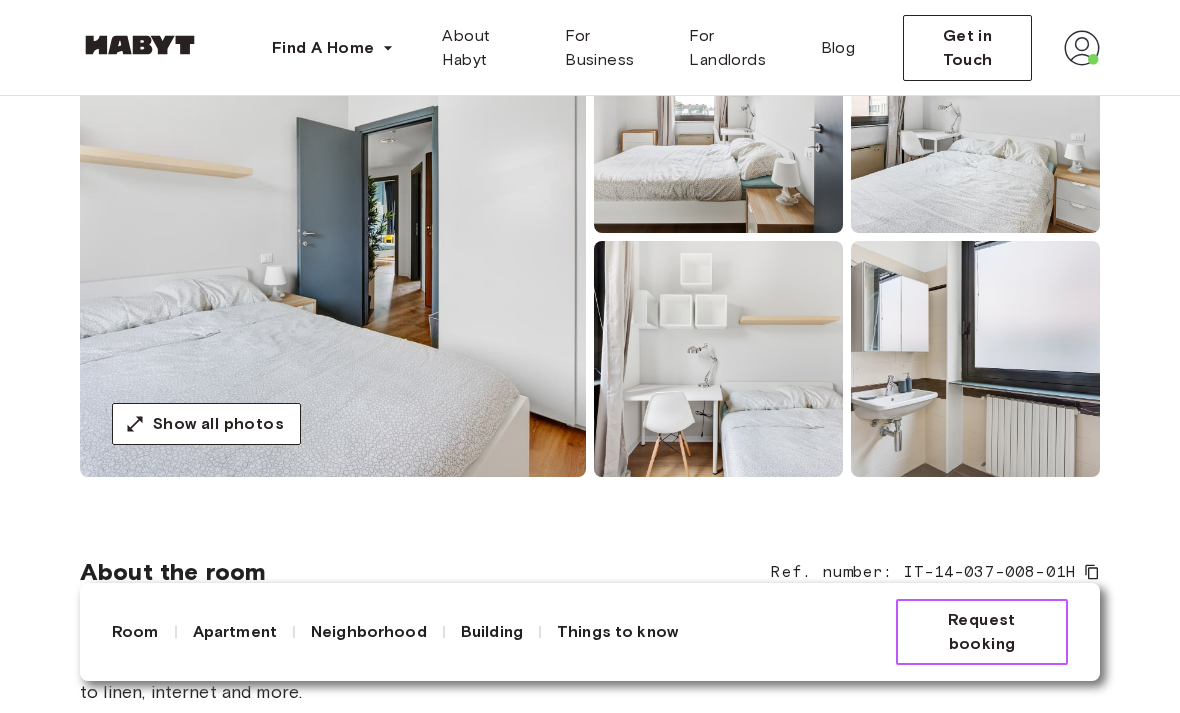 click on "Request booking" at bounding box center (982, 632) 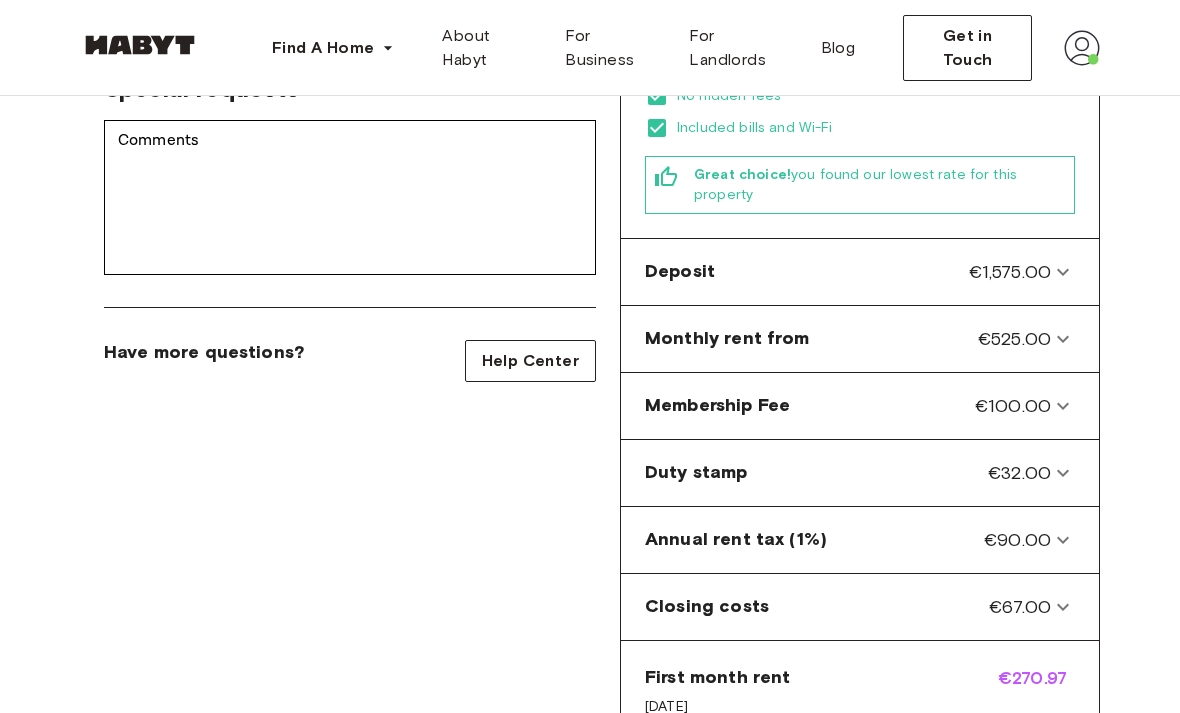 scroll, scrollTop: 691, scrollLeft: 0, axis: vertical 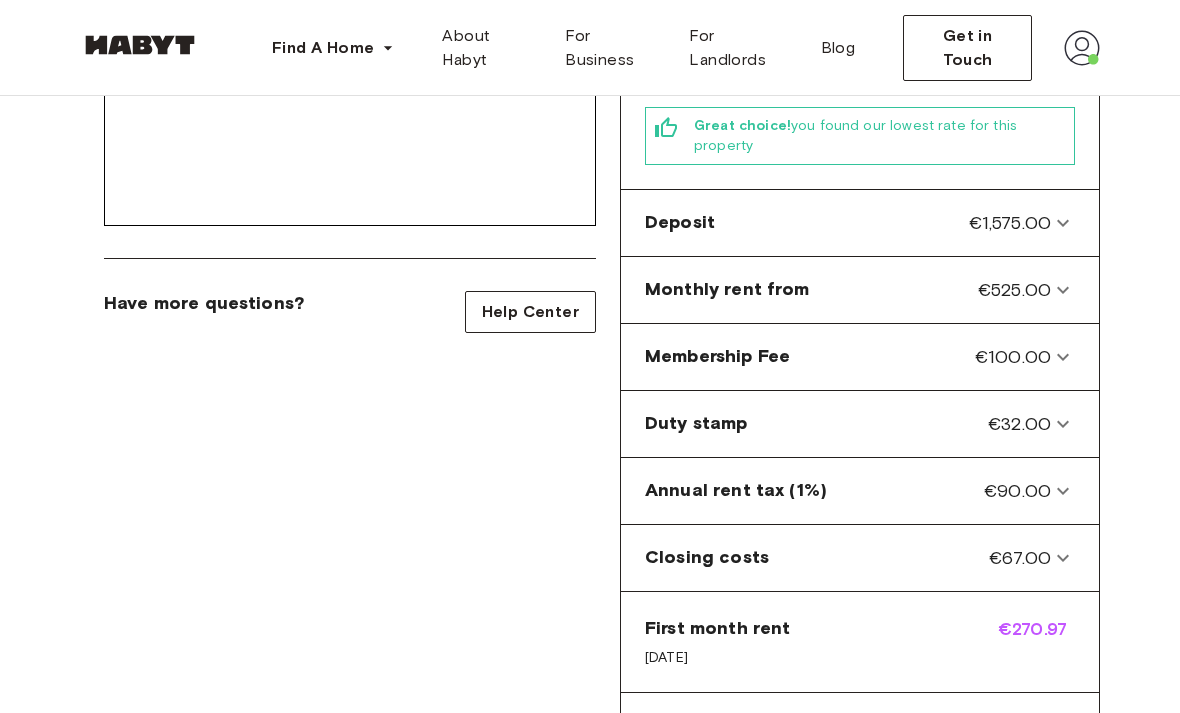 click on "€1,575.00" at bounding box center [1010, 223] 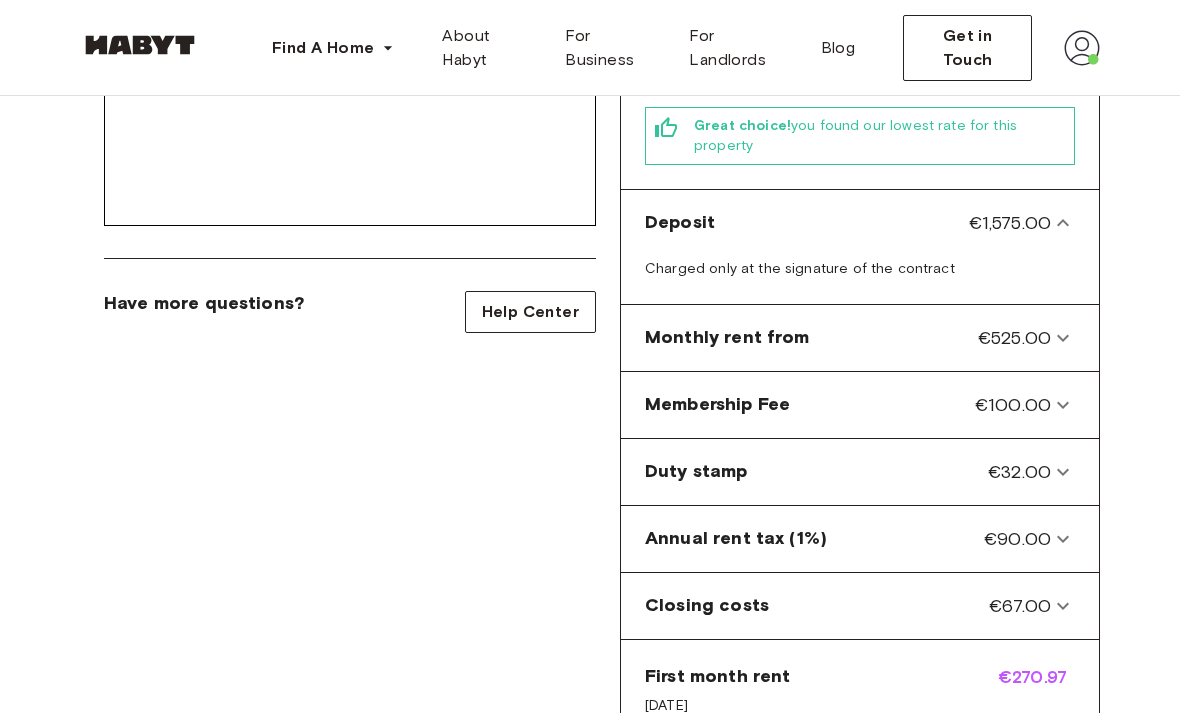 click on "Deposit €1,575.00" at bounding box center [860, 223] 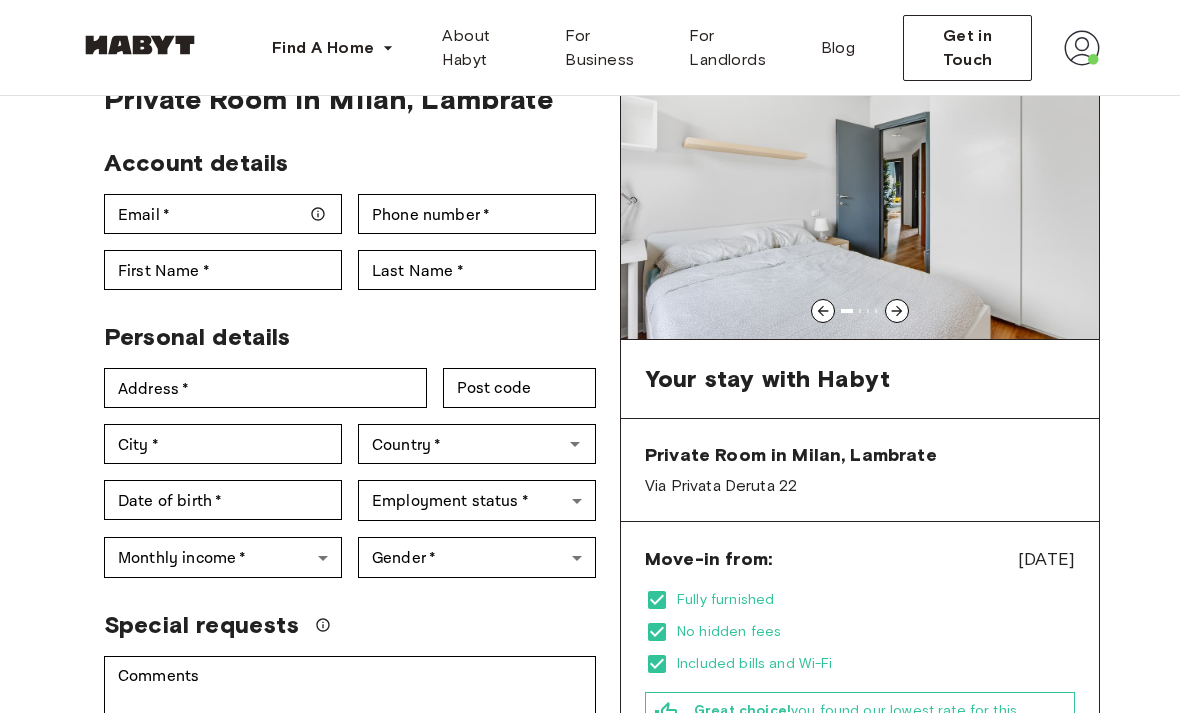 scroll, scrollTop: 0, scrollLeft: 0, axis: both 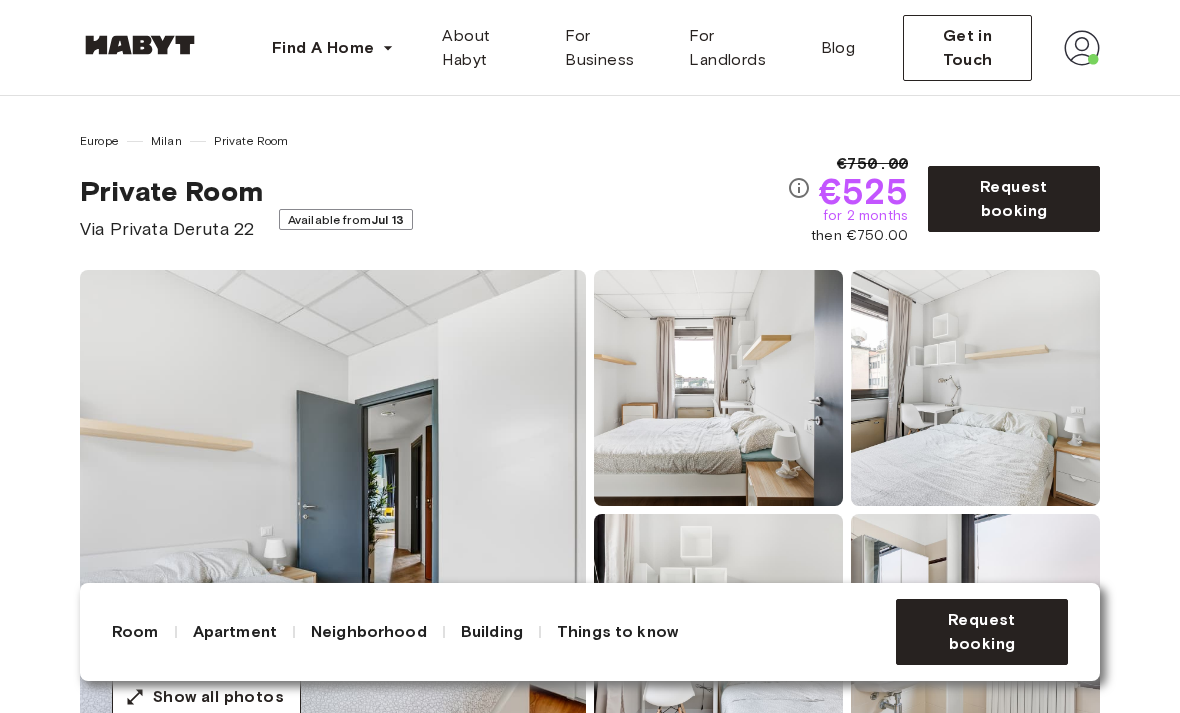 click on "€525" at bounding box center [863, 191] 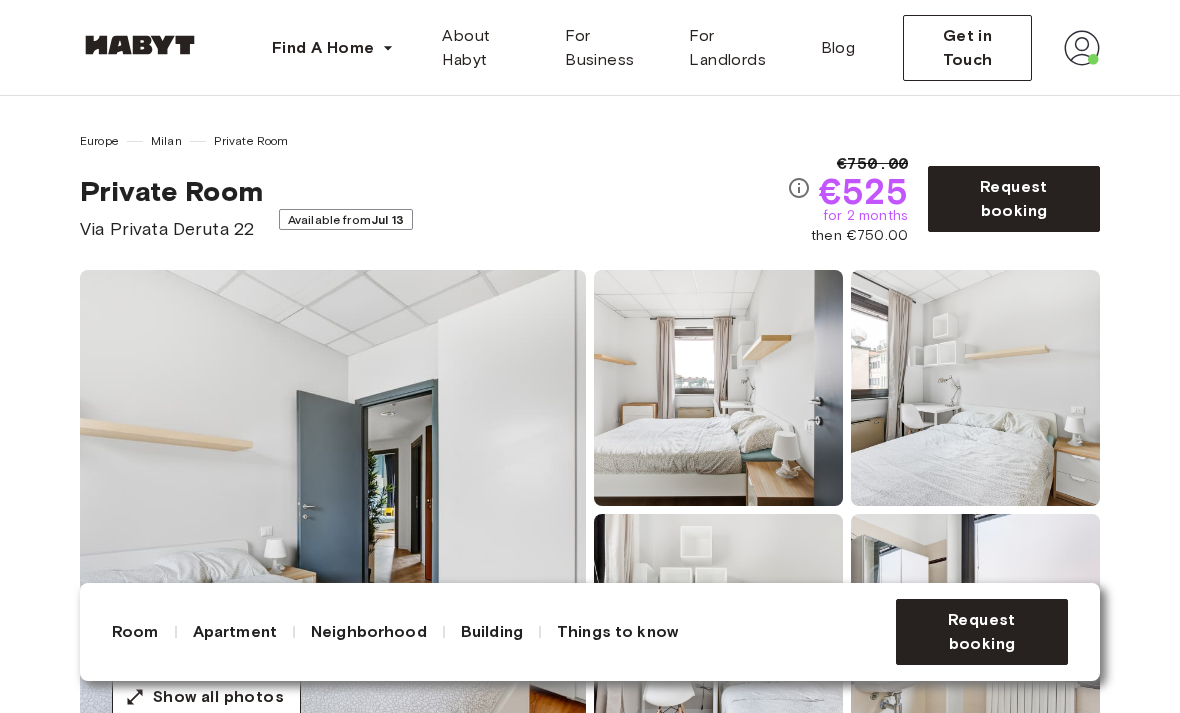 scroll, scrollTop: 68, scrollLeft: 0, axis: vertical 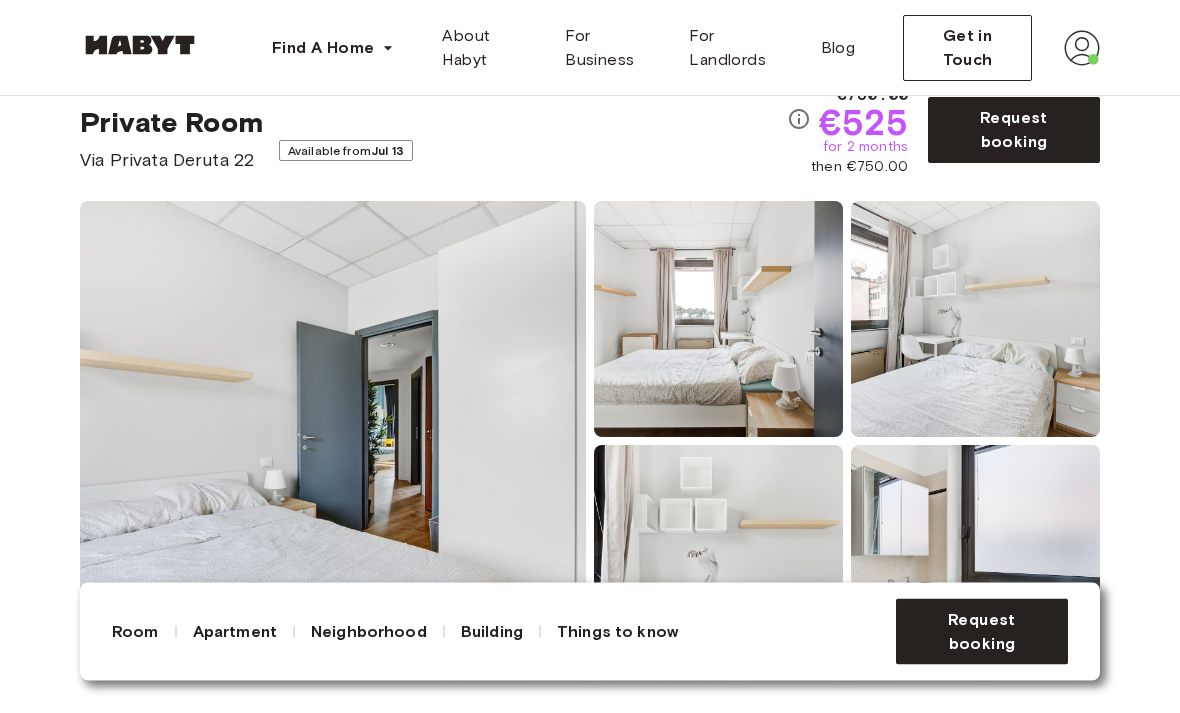 click at bounding box center [333, 442] 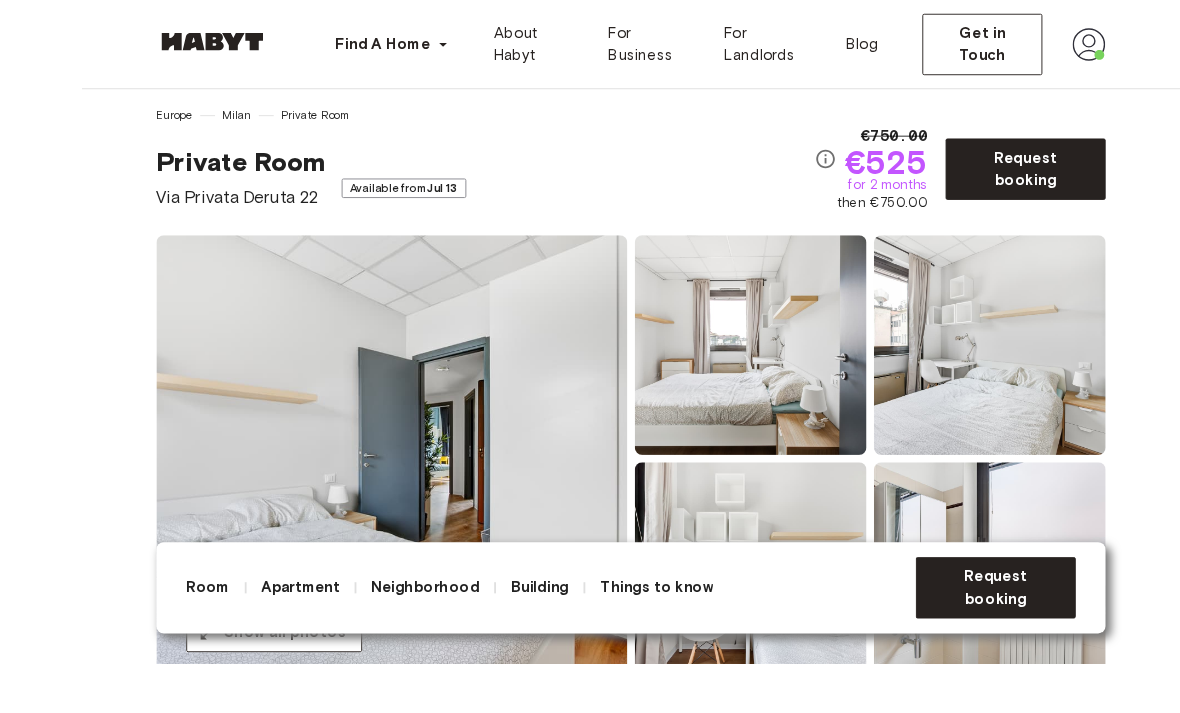 scroll, scrollTop: 104, scrollLeft: 0, axis: vertical 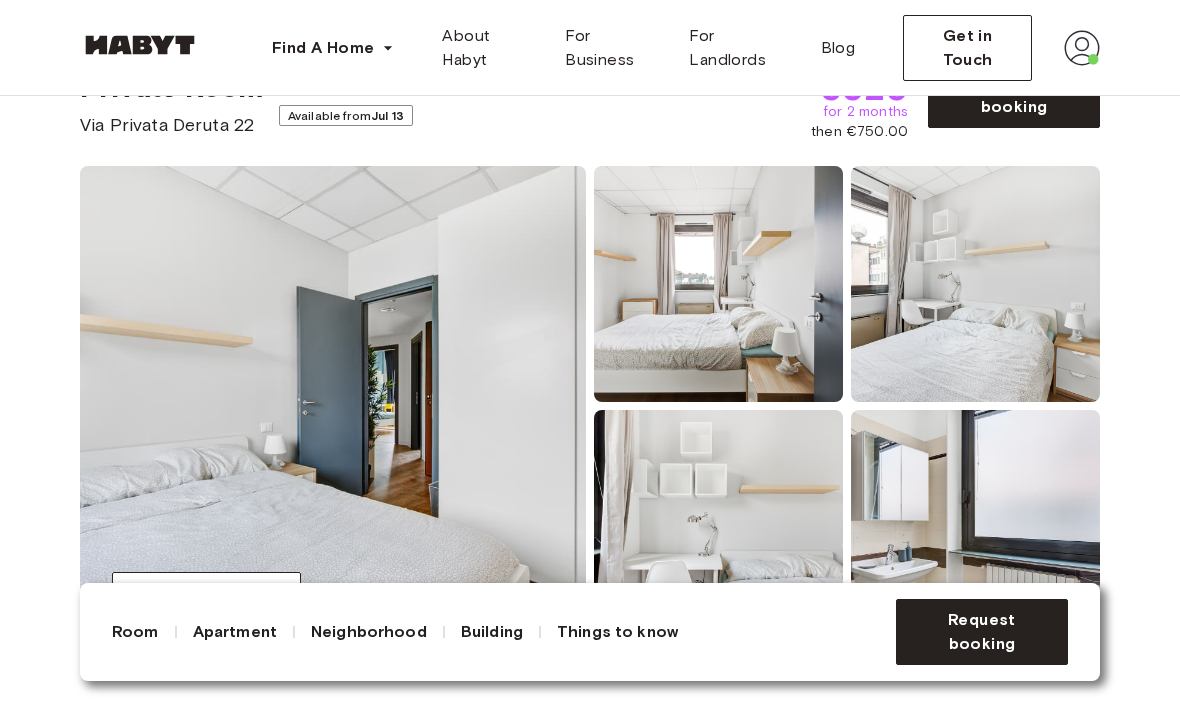 click at bounding box center [333, 406] 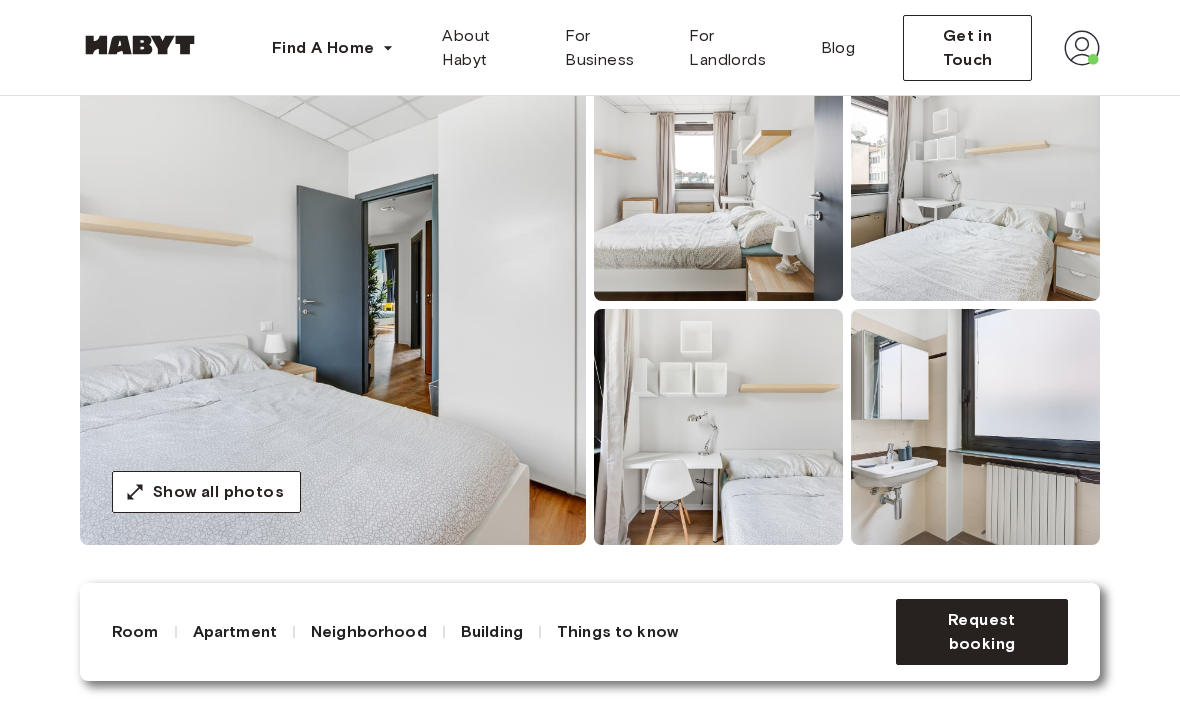 scroll, scrollTop: 223, scrollLeft: 0, axis: vertical 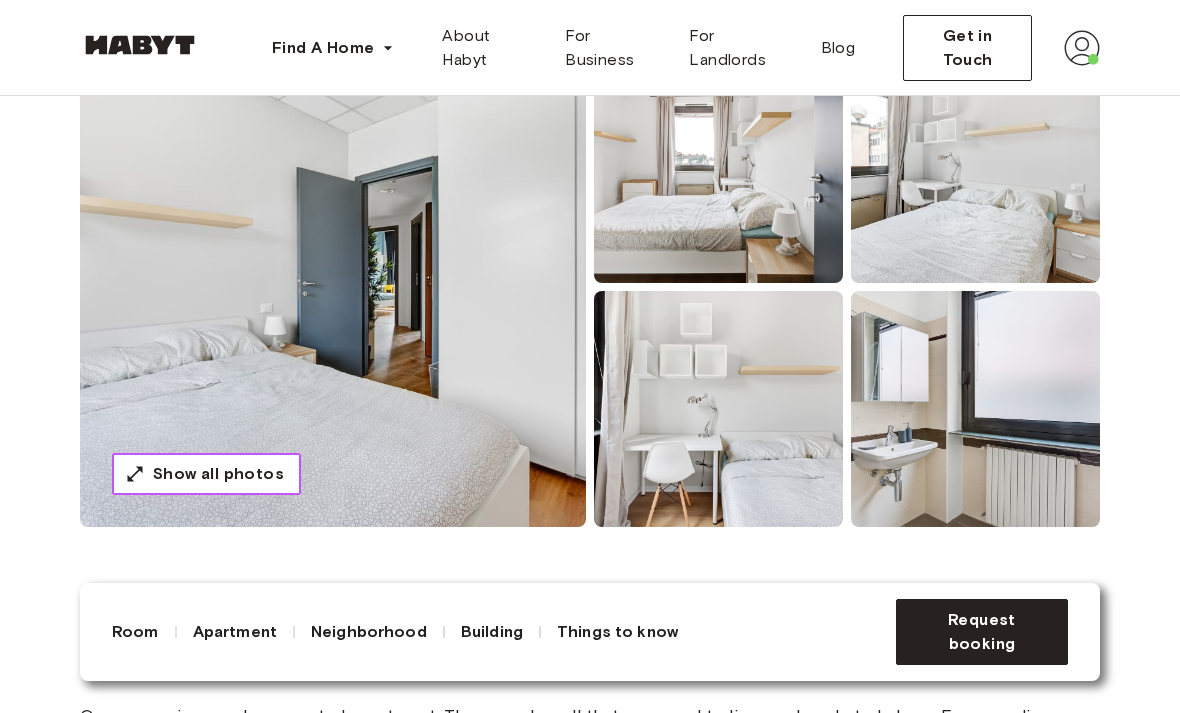 click on "Show all photos" at bounding box center [206, 474] 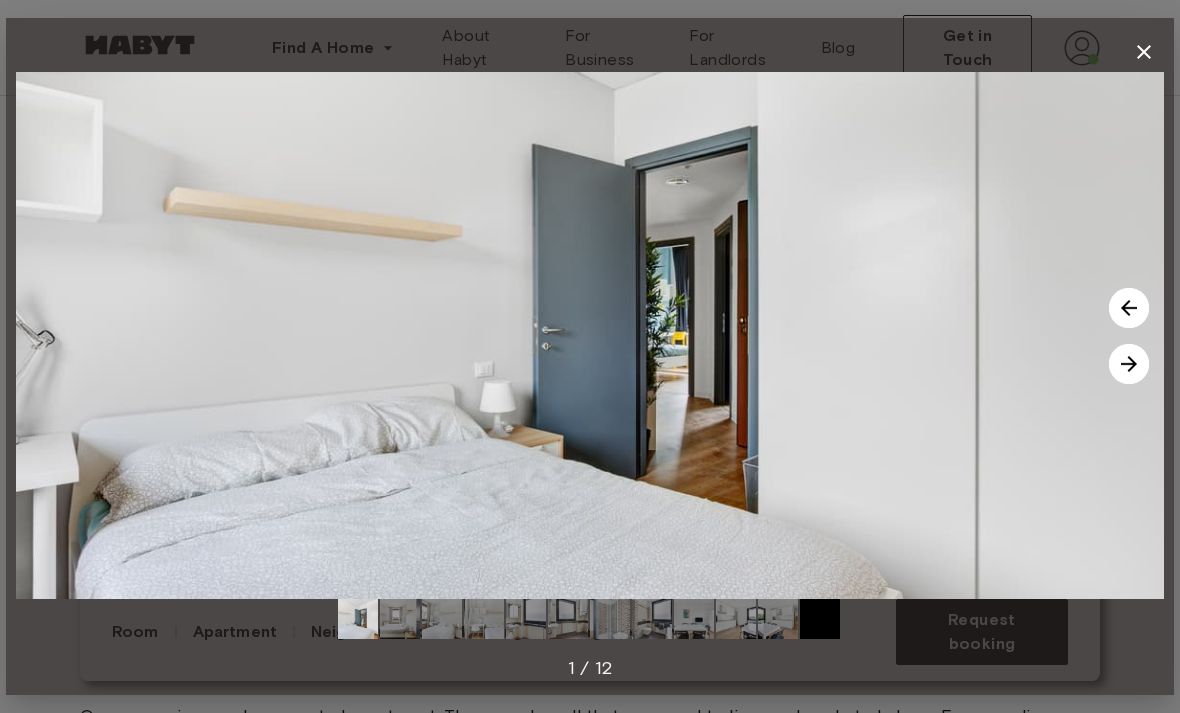 click at bounding box center [1129, 364] 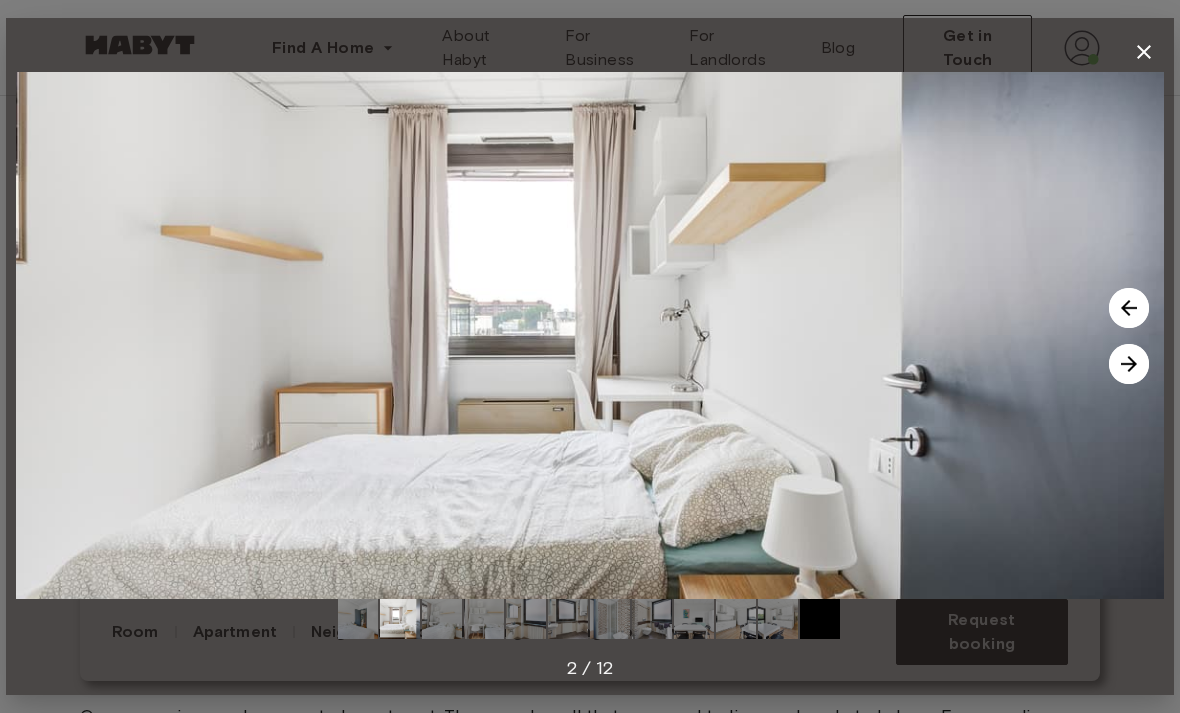 click at bounding box center [1129, 364] 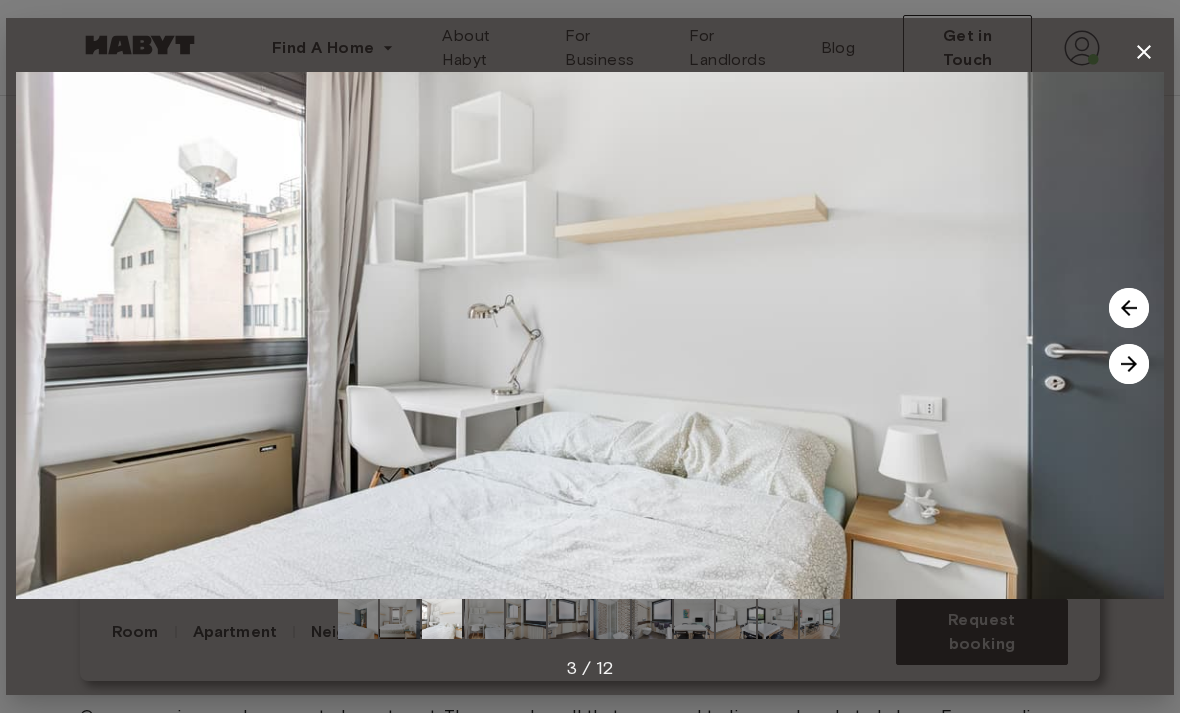 click at bounding box center [1129, 364] 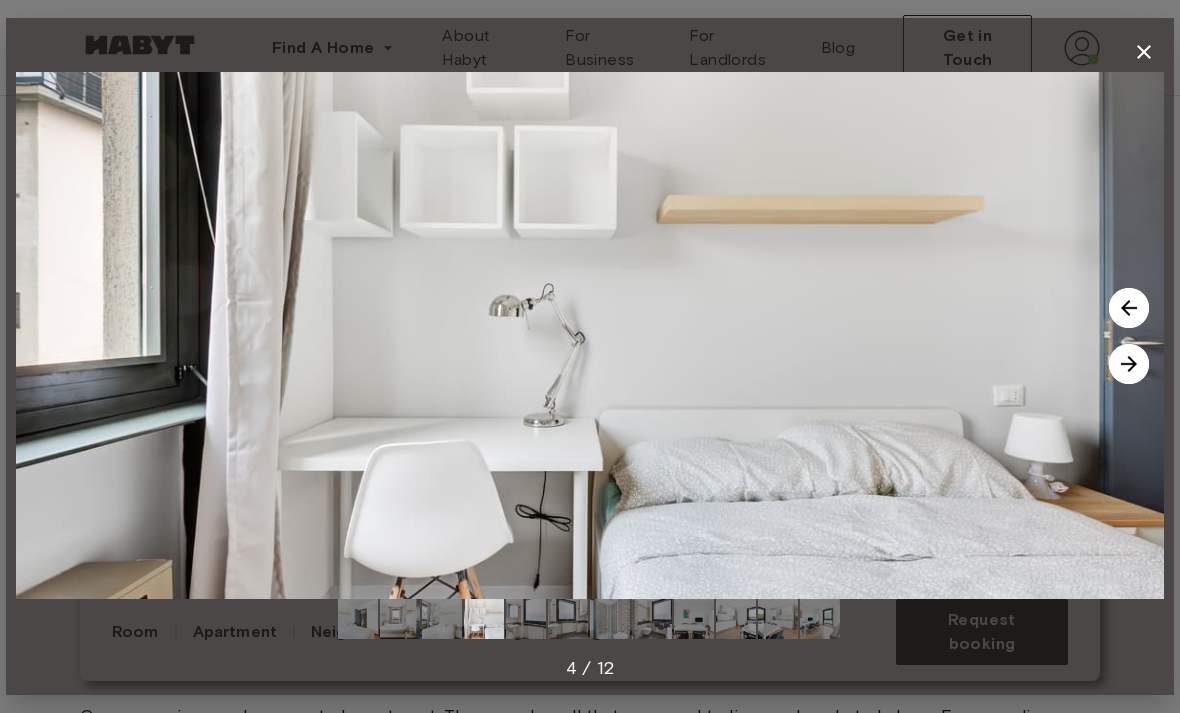 click 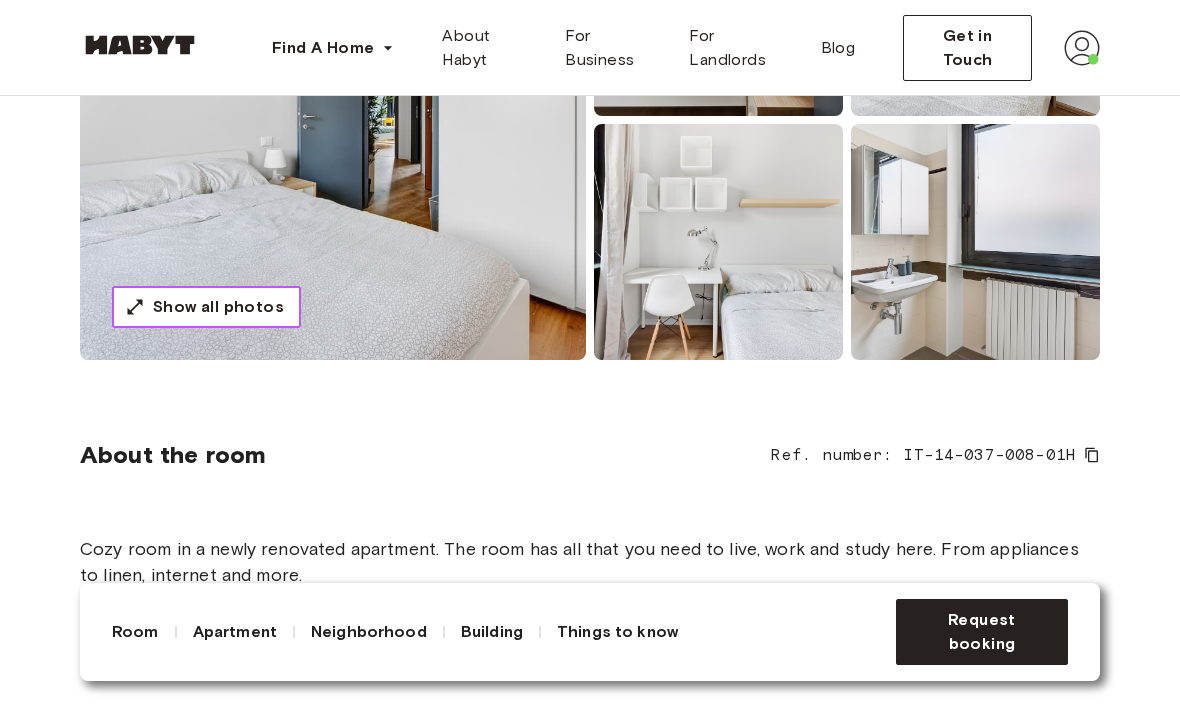 scroll, scrollTop: 0, scrollLeft: 0, axis: both 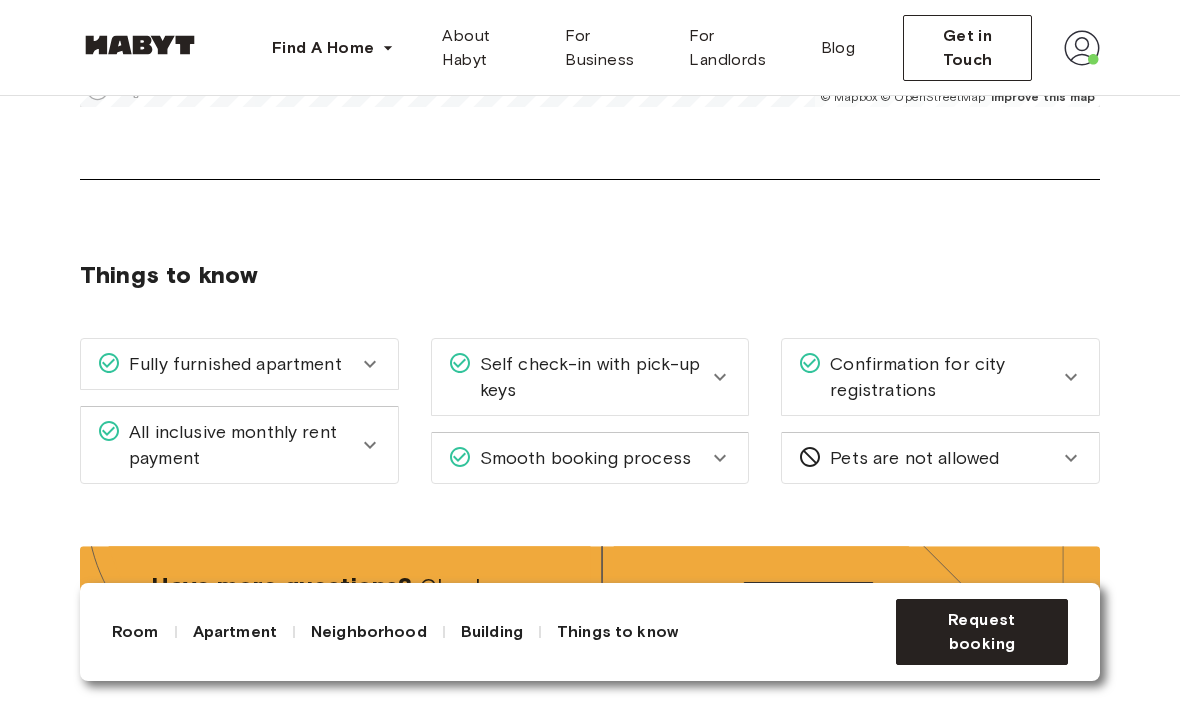 click on "Confirmation for city registrations" at bounding box center [940, 377] 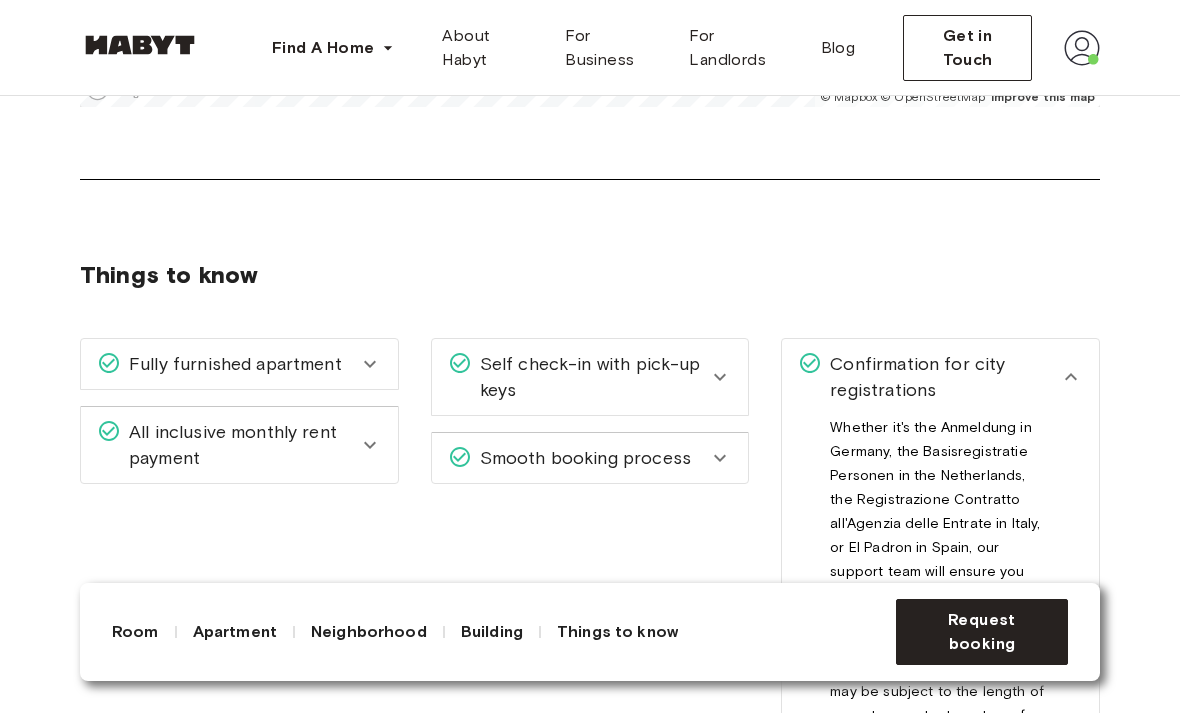 click on "Confirmation for city registrations" at bounding box center (940, 377) 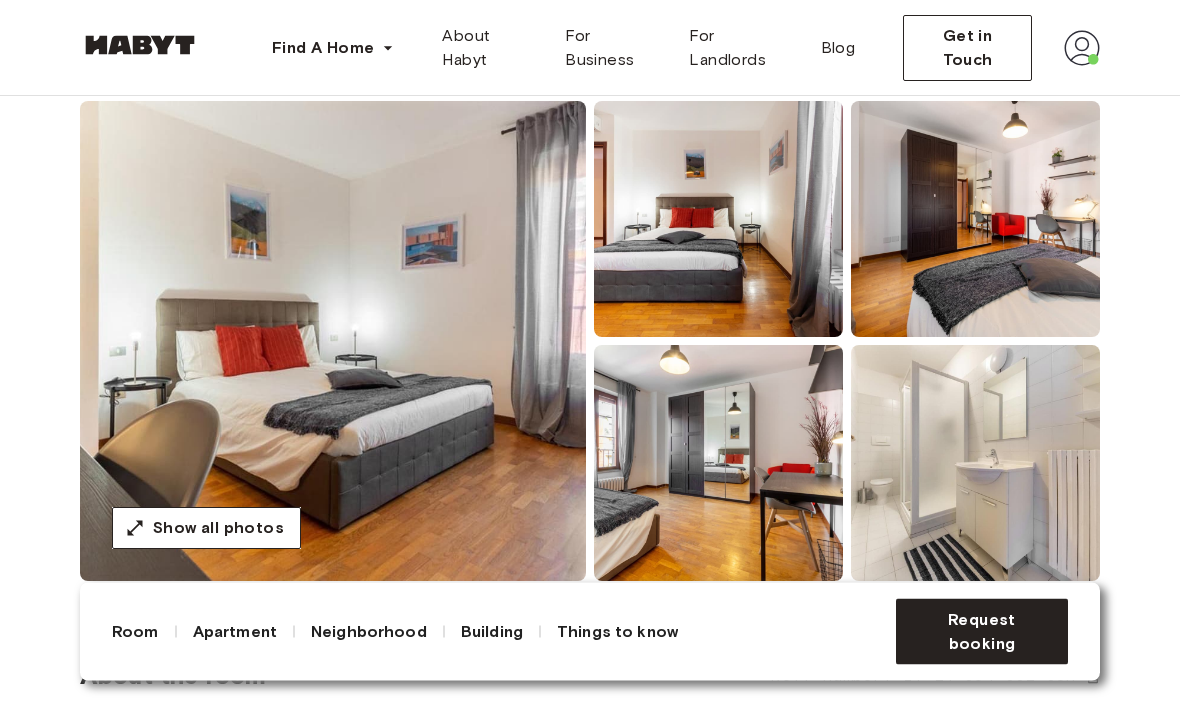 scroll, scrollTop: 0, scrollLeft: 0, axis: both 